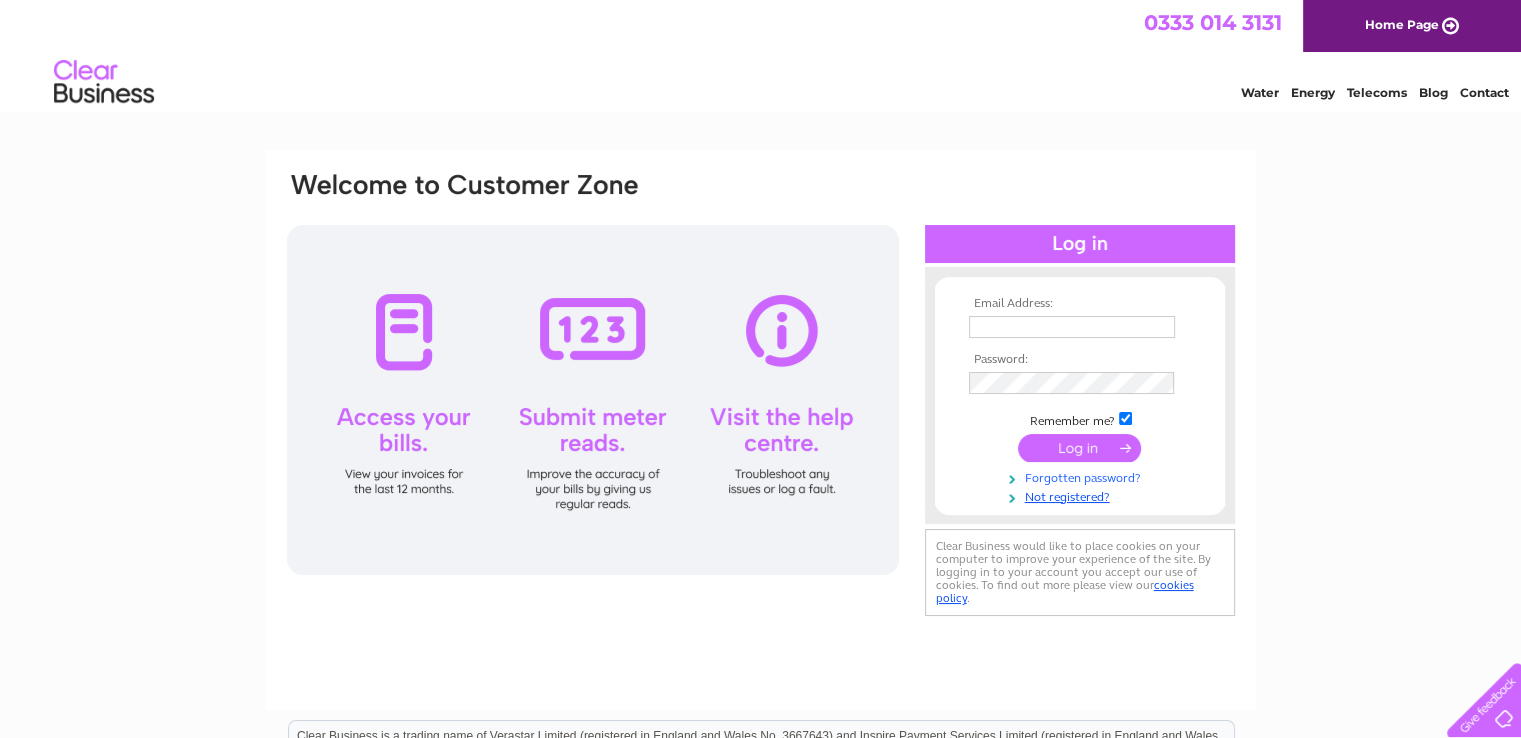 scroll, scrollTop: 0, scrollLeft: 0, axis: both 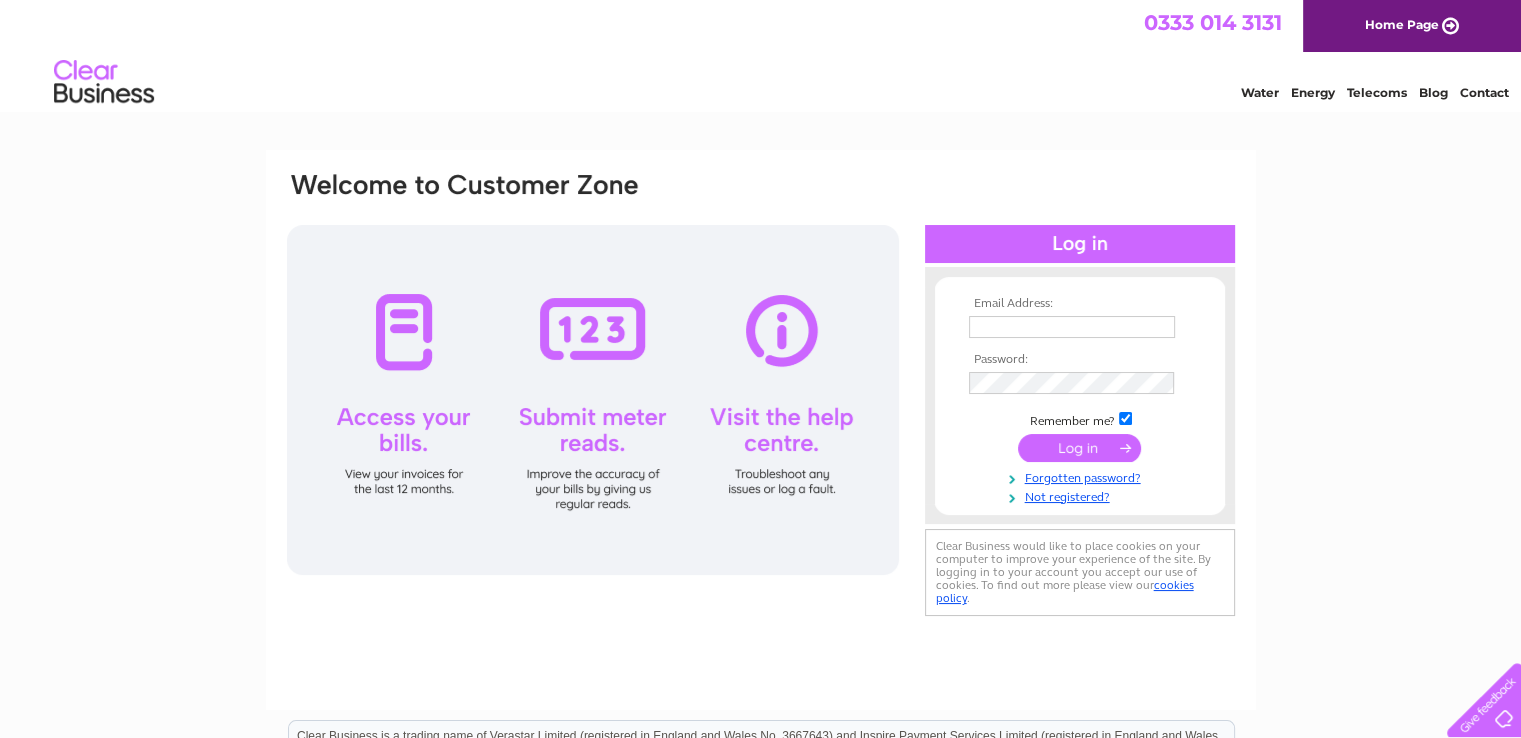 type on "[EMAIL]" 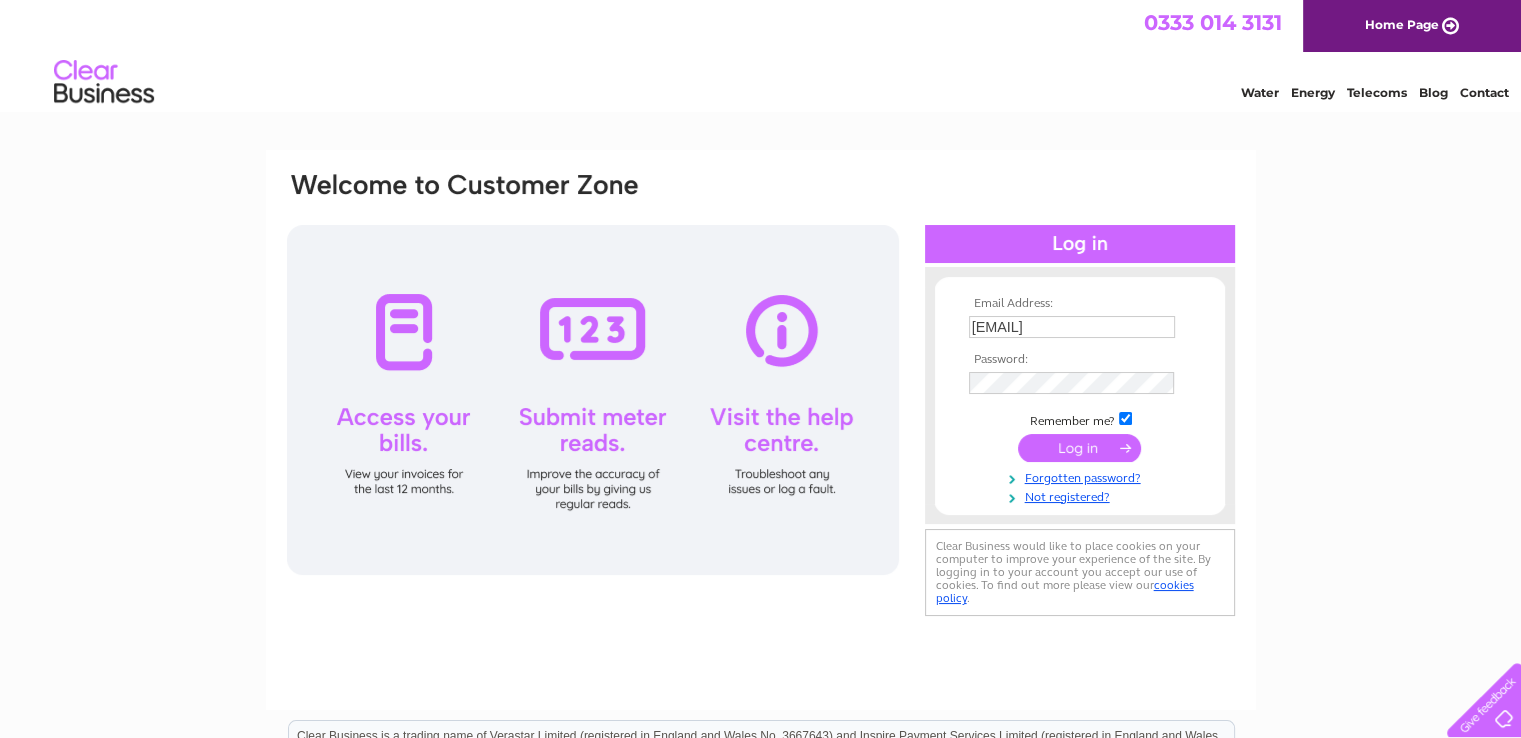 click at bounding box center [1079, 448] 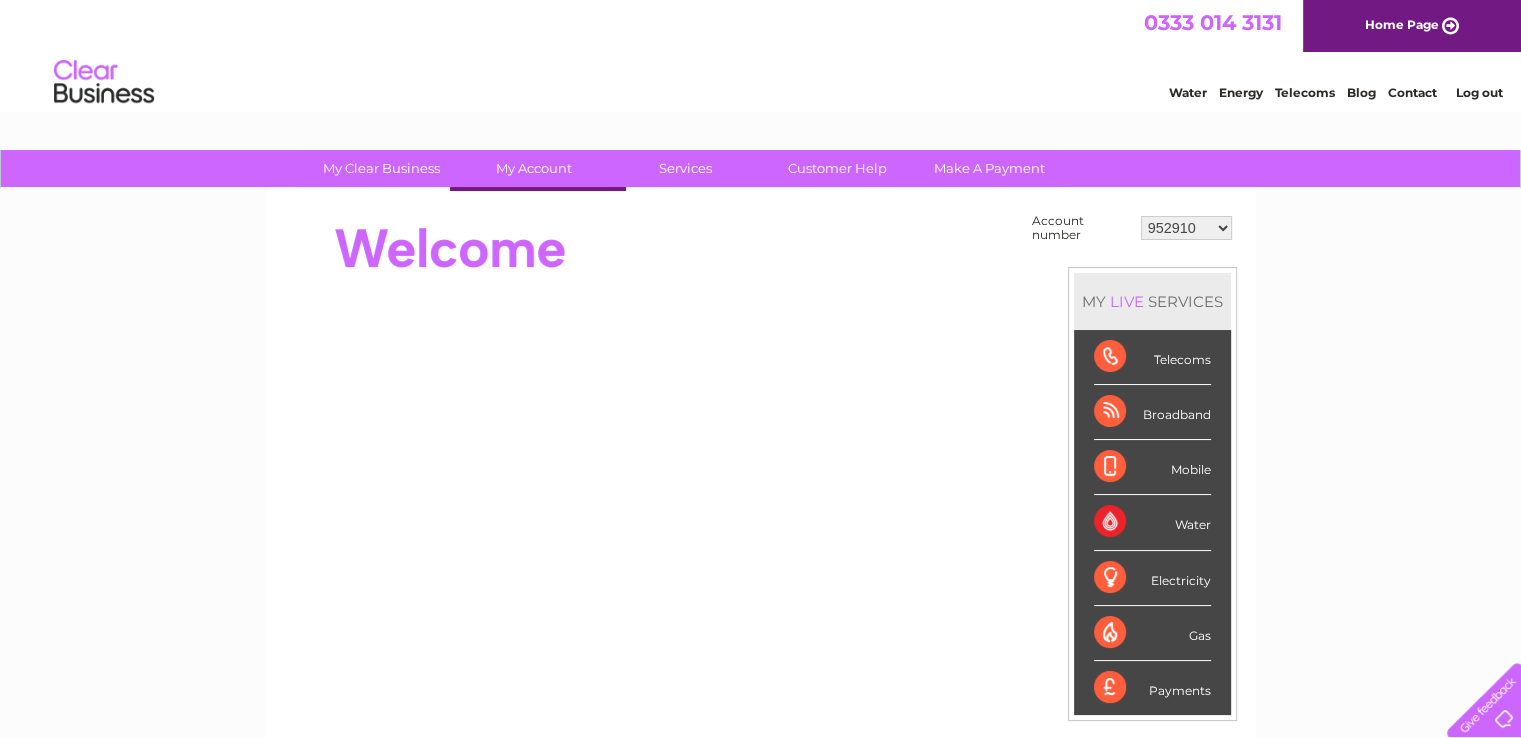 scroll, scrollTop: 0, scrollLeft: 0, axis: both 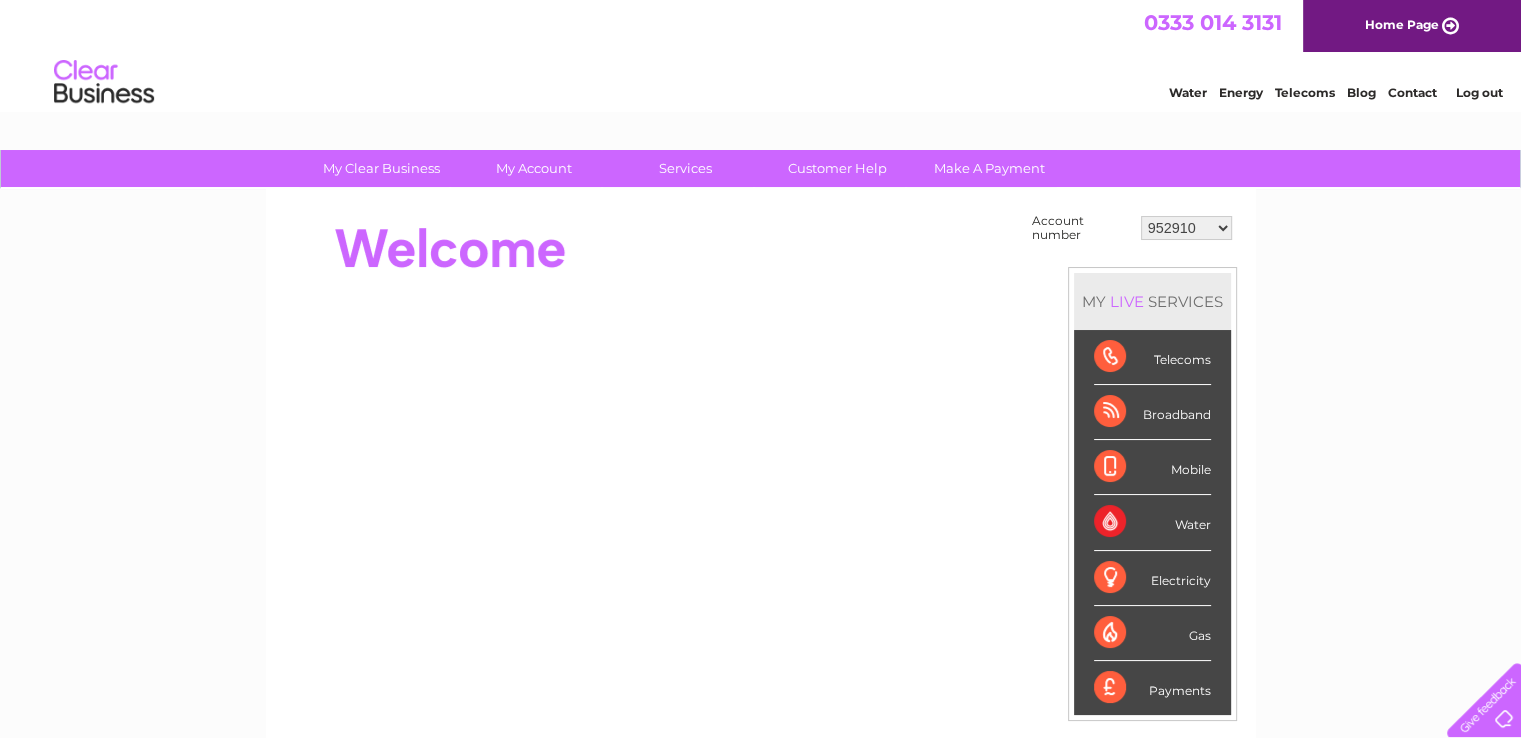 click on "952910
974431
30297344
30298505
30304228
30315172" at bounding box center [1186, 228] 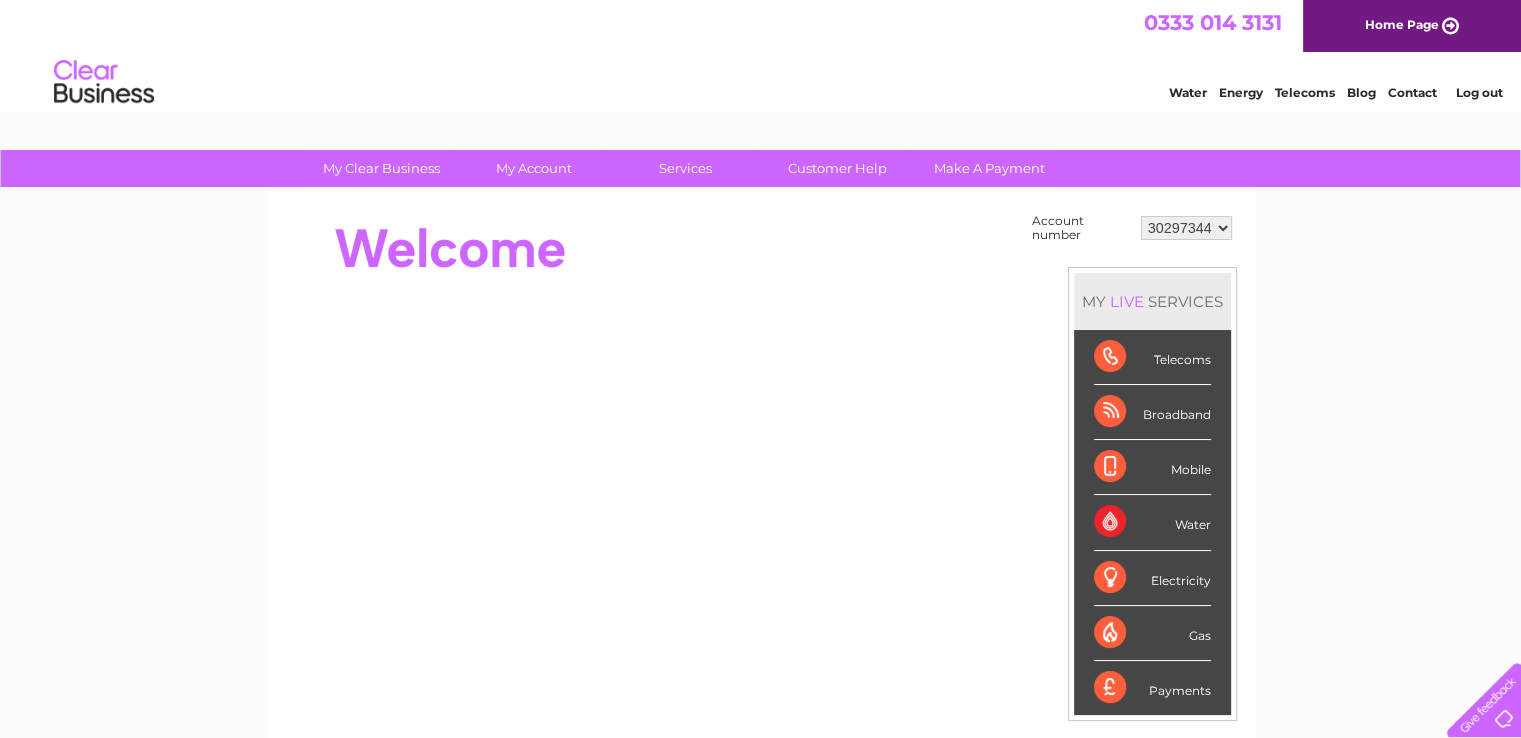 click on "952910
974431
30297344
30298505
30304228
30315172" at bounding box center (1186, 228) 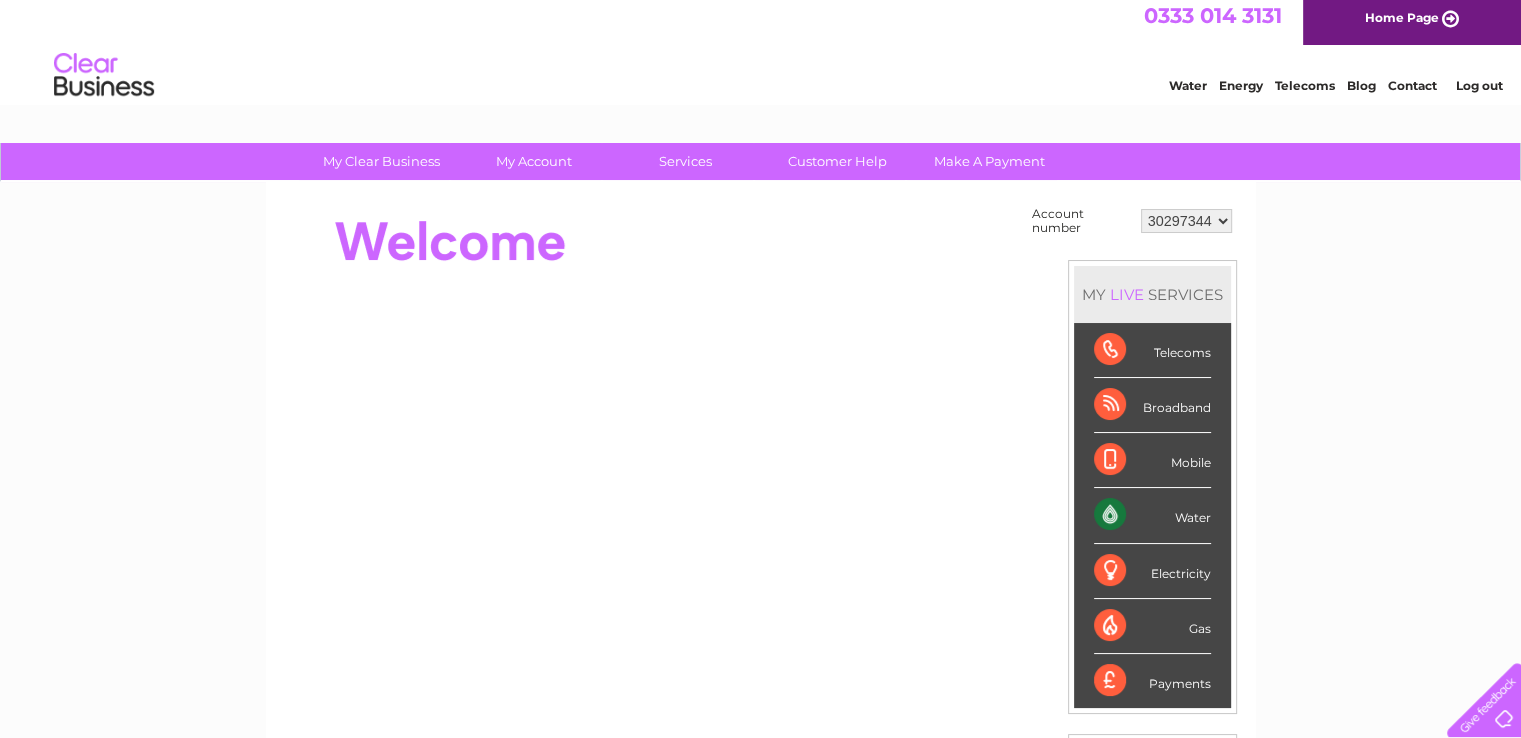scroll, scrollTop: 0, scrollLeft: 0, axis: both 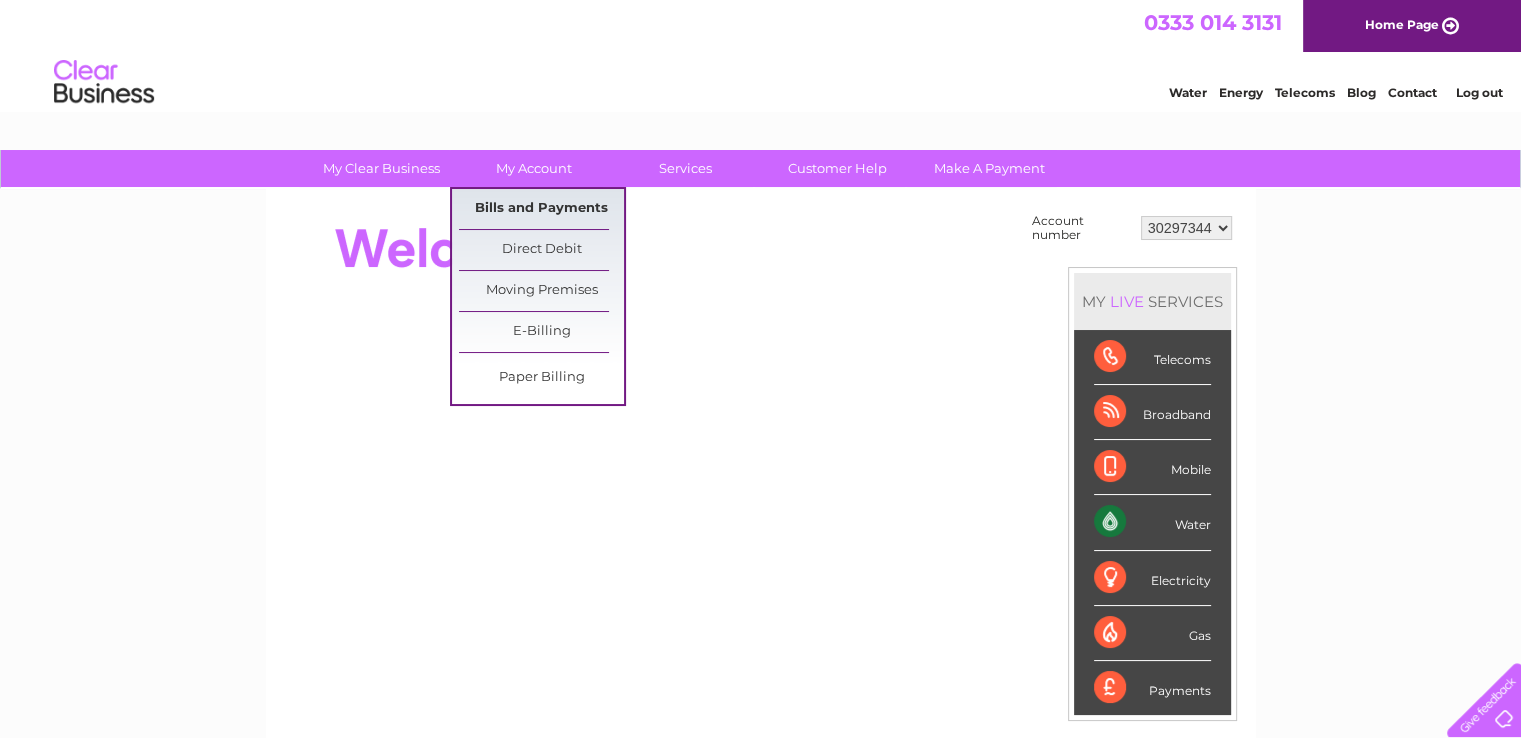 click on "Bills and Payments" at bounding box center (541, 209) 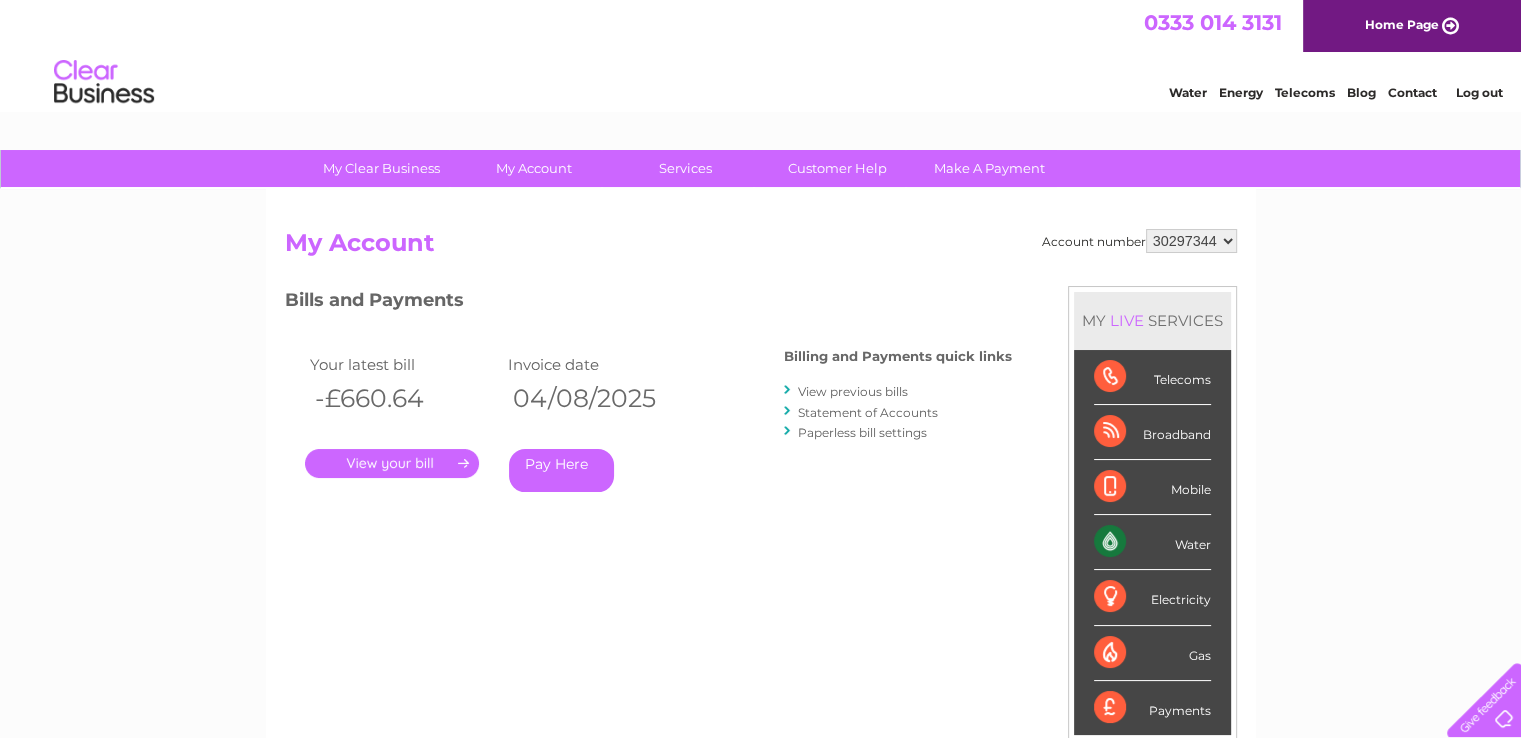 scroll, scrollTop: 0, scrollLeft: 0, axis: both 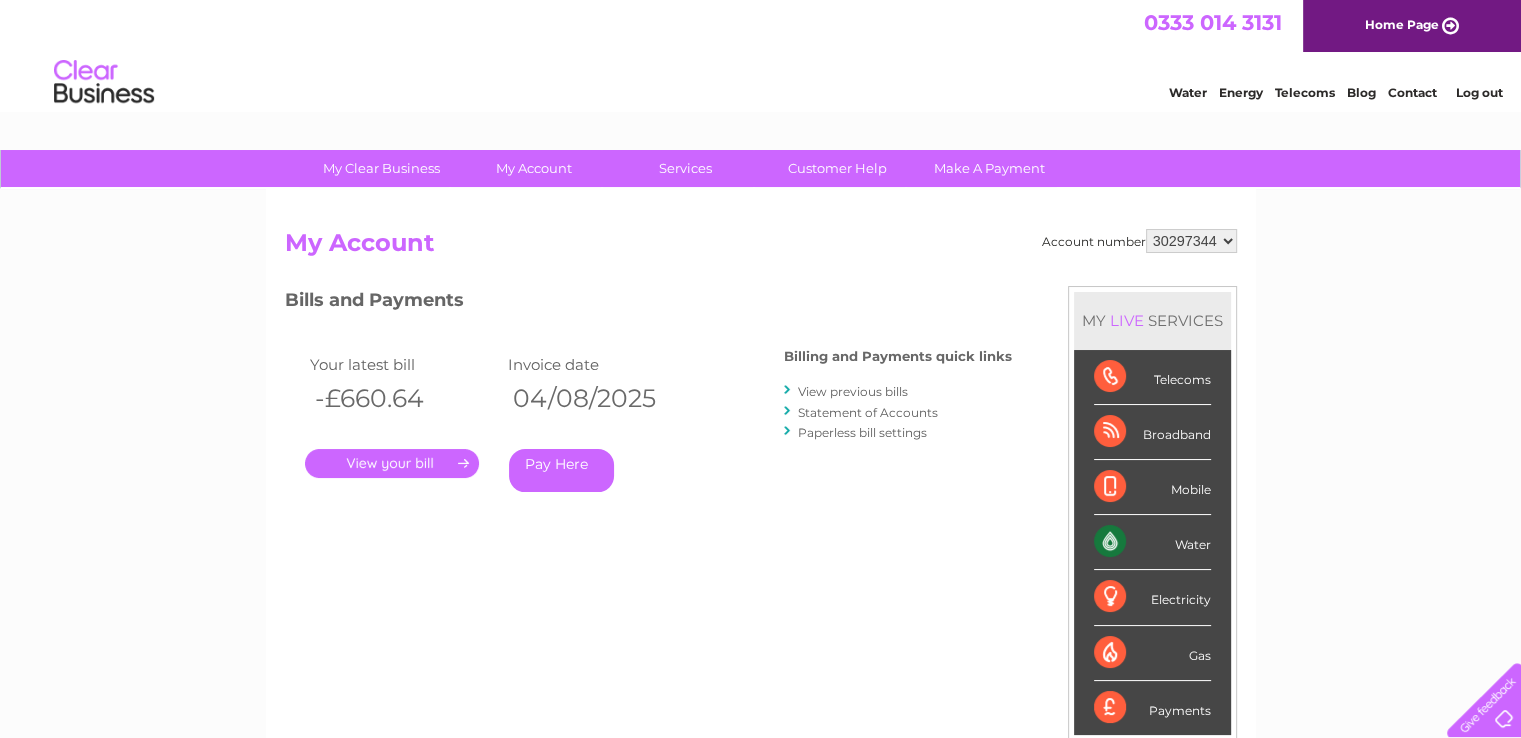 click on "." at bounding box center [392, 463] 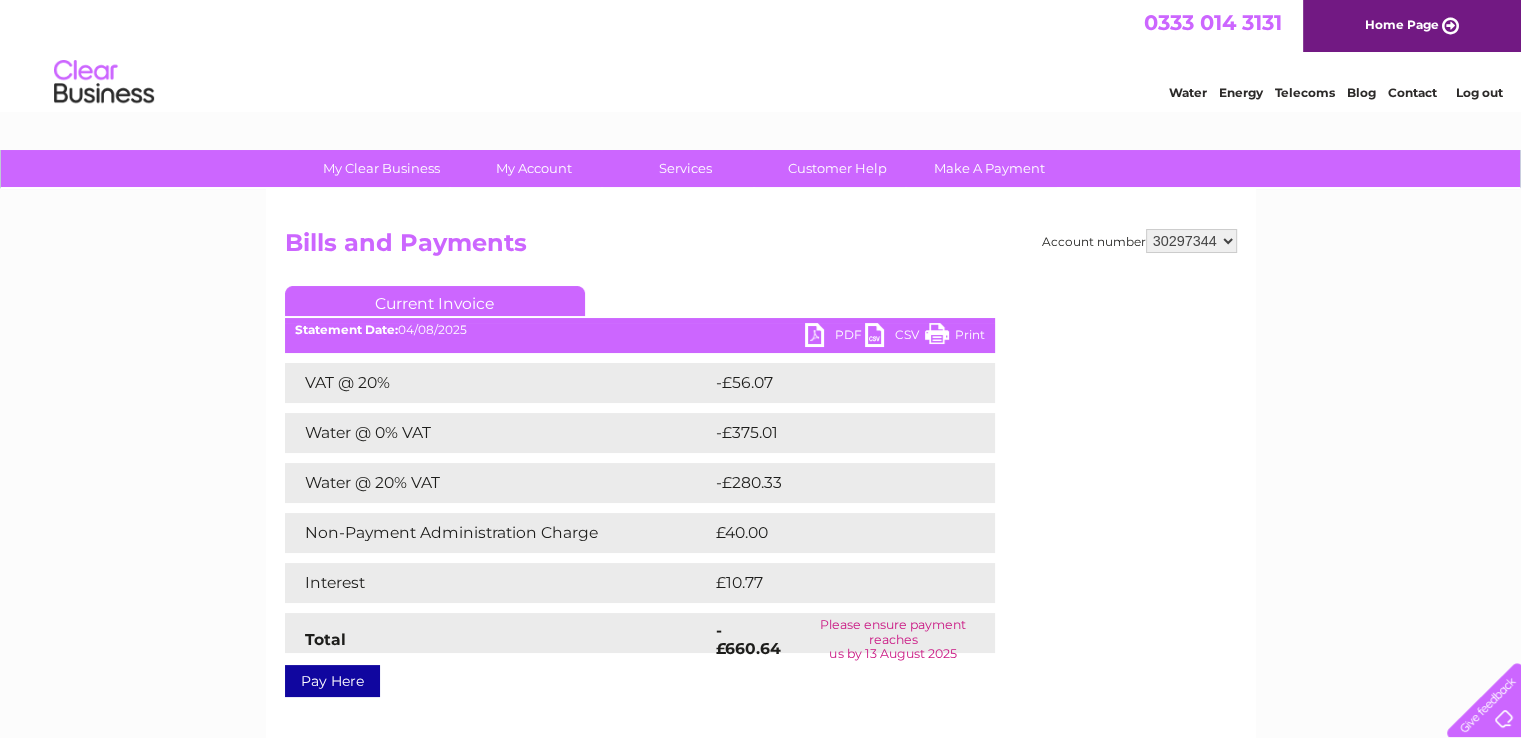 scroll, scrollTop: 0, scrollLeft: 0, axis: both 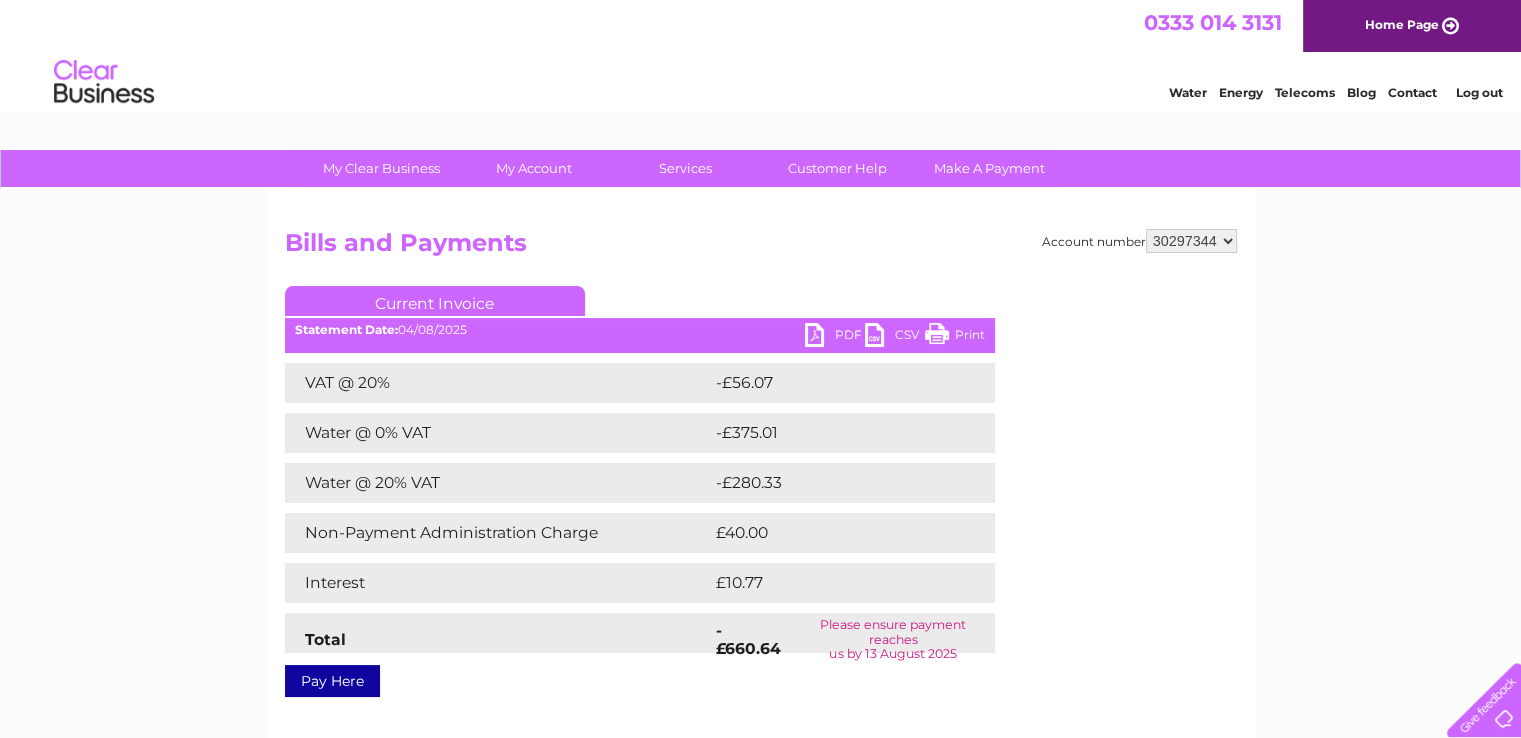 click on "PDF" at bounding box center [835, 337] 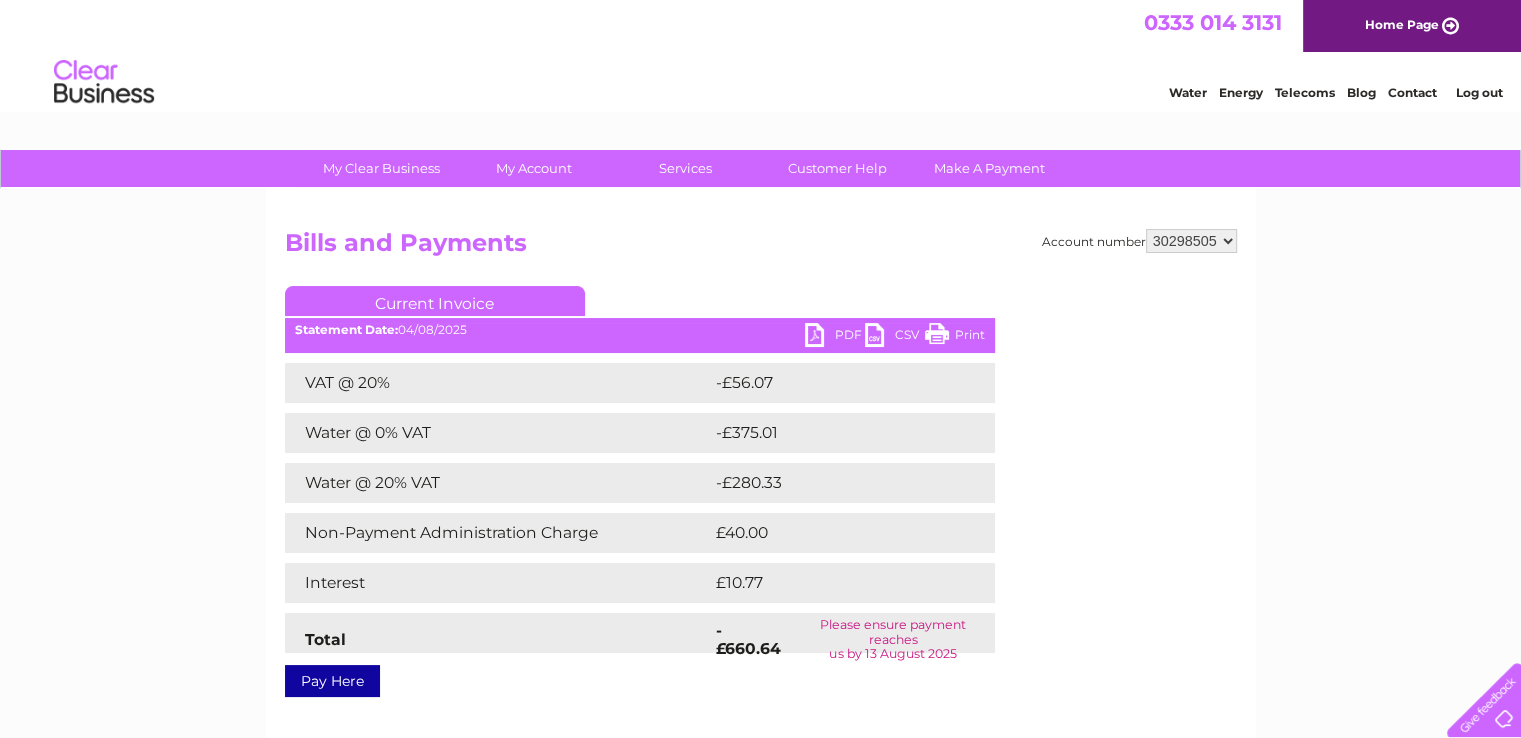 click on "952910
974431
30297344
30298505
30304228
30315172" at bounding box center [1191, 241] 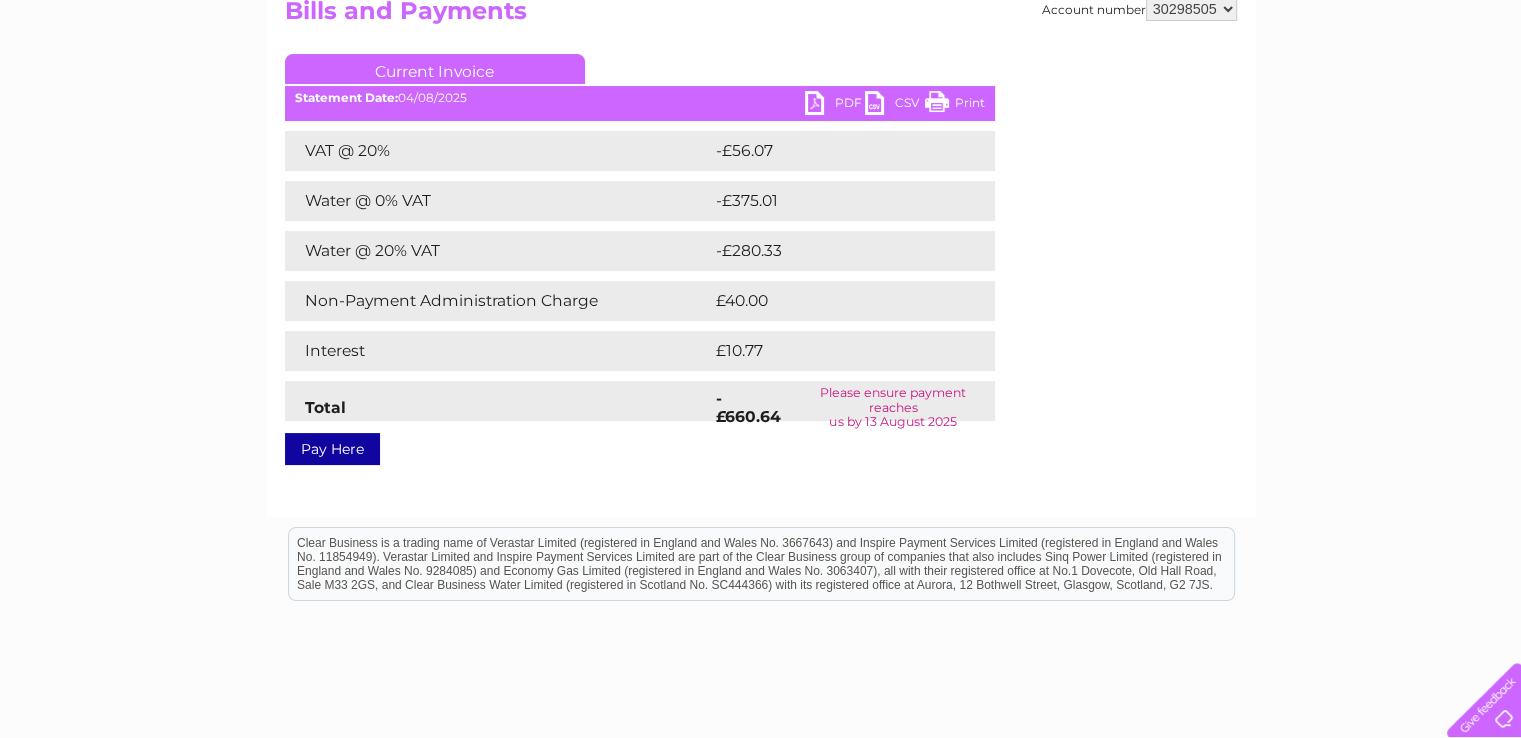 scroll, scrollTop: 0, scrollLeft: 0, axis: both 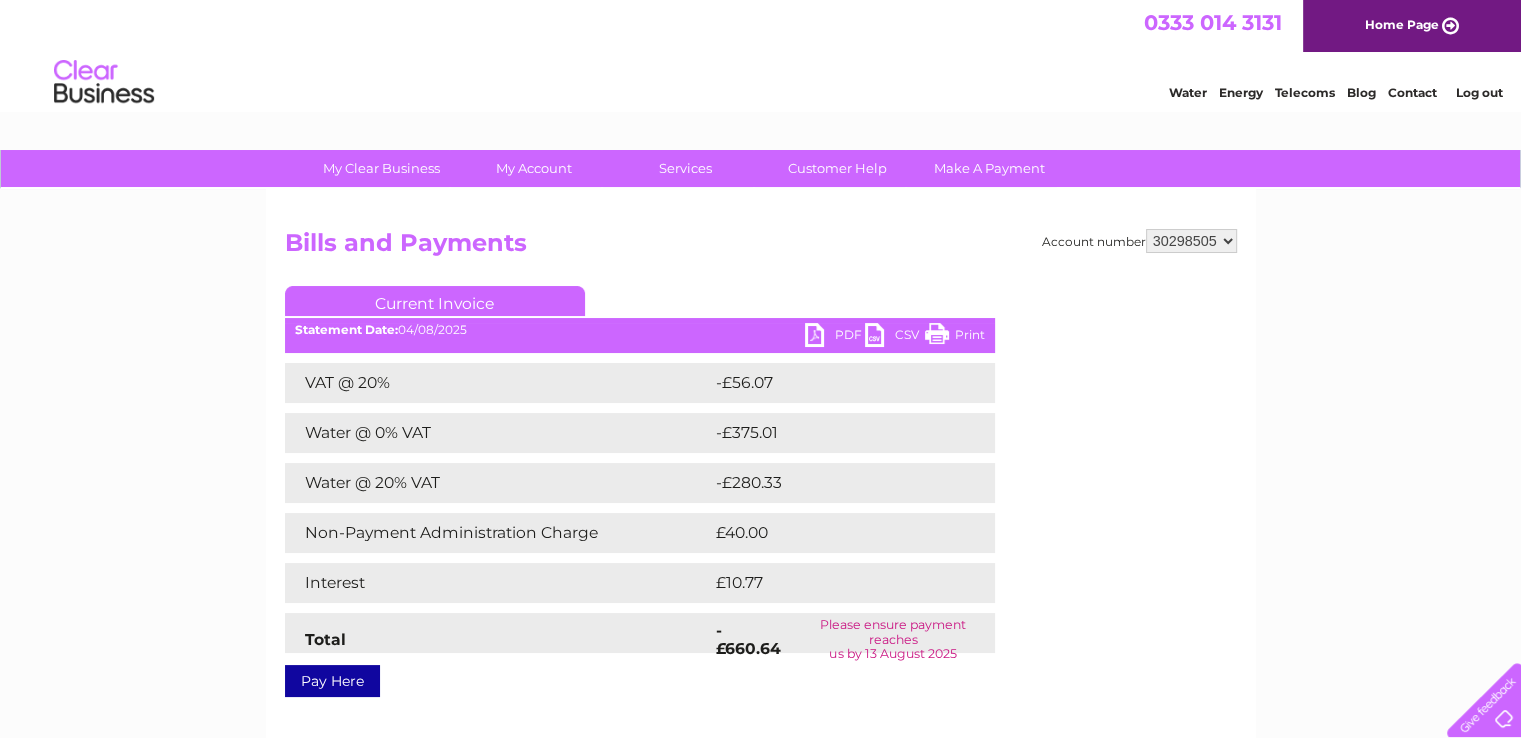 click on "952910
974431
30297344
30298505
30304228
30315172" at bounding box center (1191, 241) 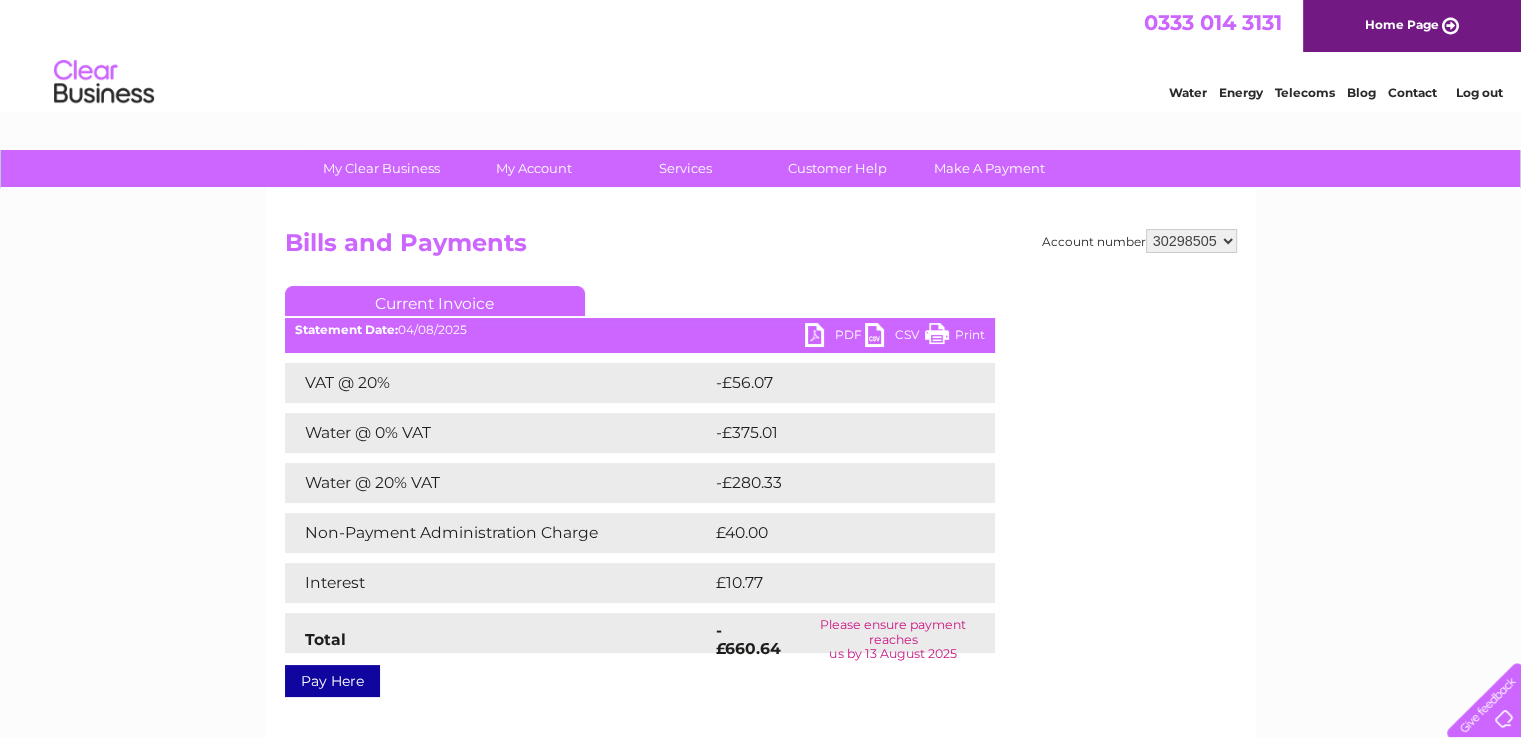 scroll, scrollTop: 0, scrollLeft: 0, axis: both 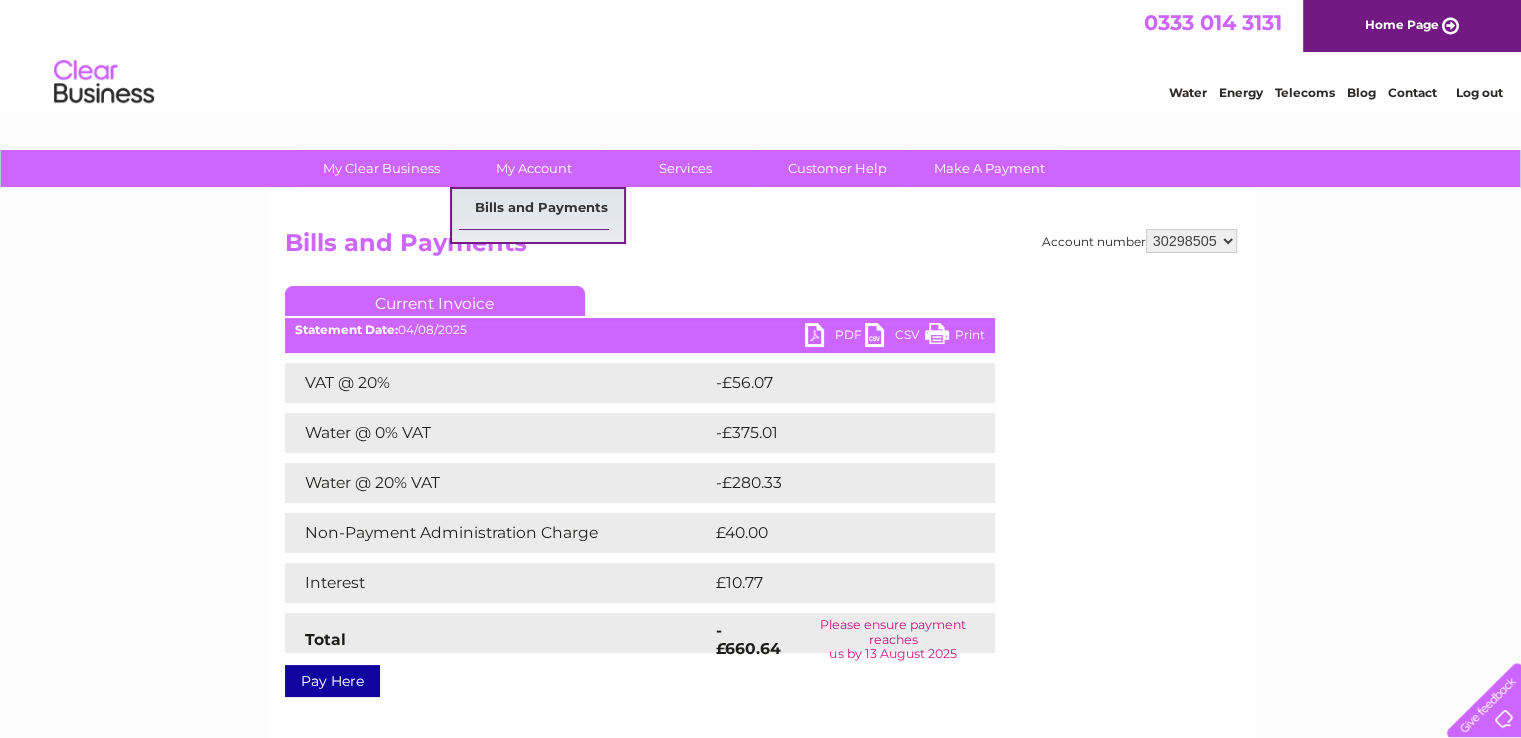 click on "My Clear Business
Login Details
My Details
My Preferences
Link Account
My Account
Bills and Payments   Direct Debit   Moving Premises" at bounding box center [760, 620] 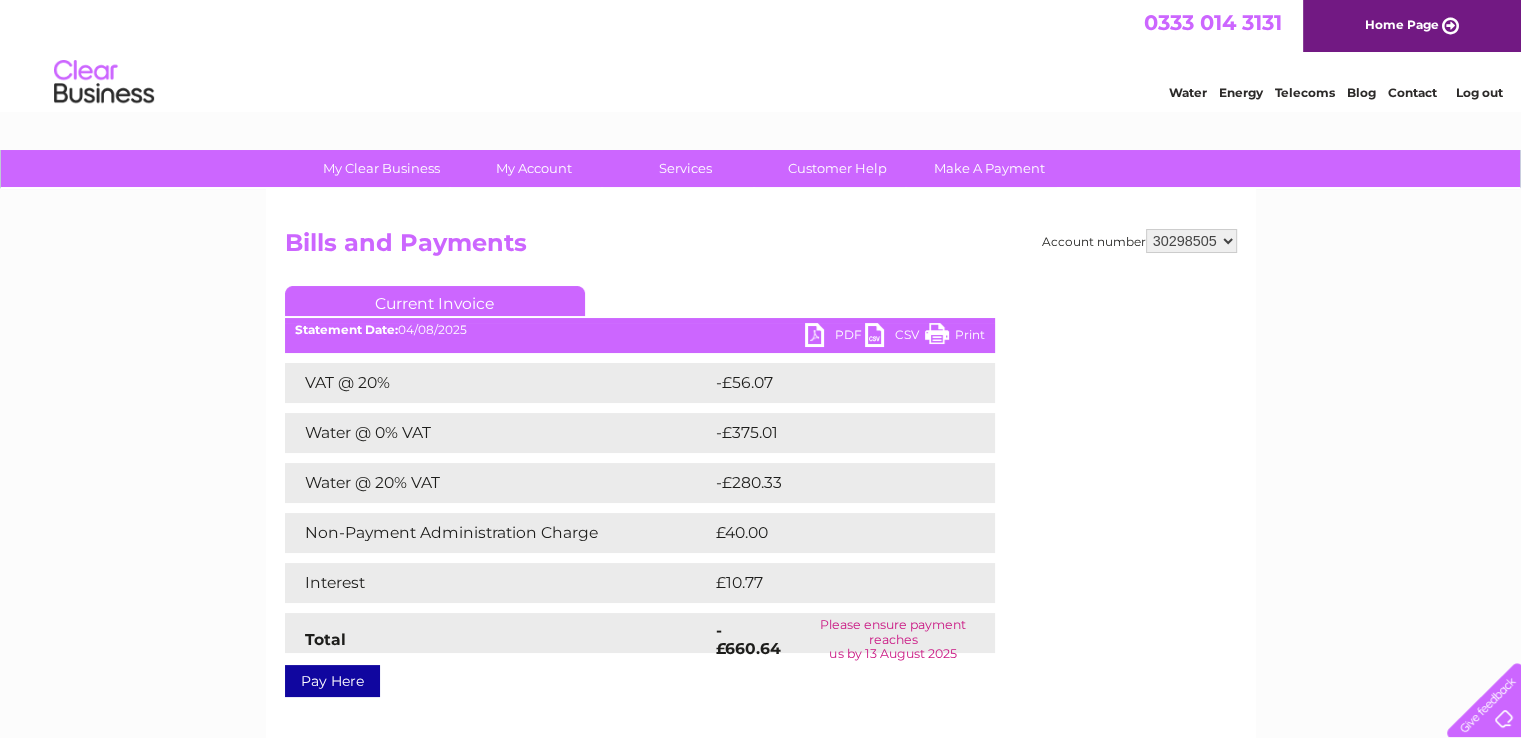 click on "952910
974431
30297344
30298505
30304228
30315172" at bounding box center [1191, 241] 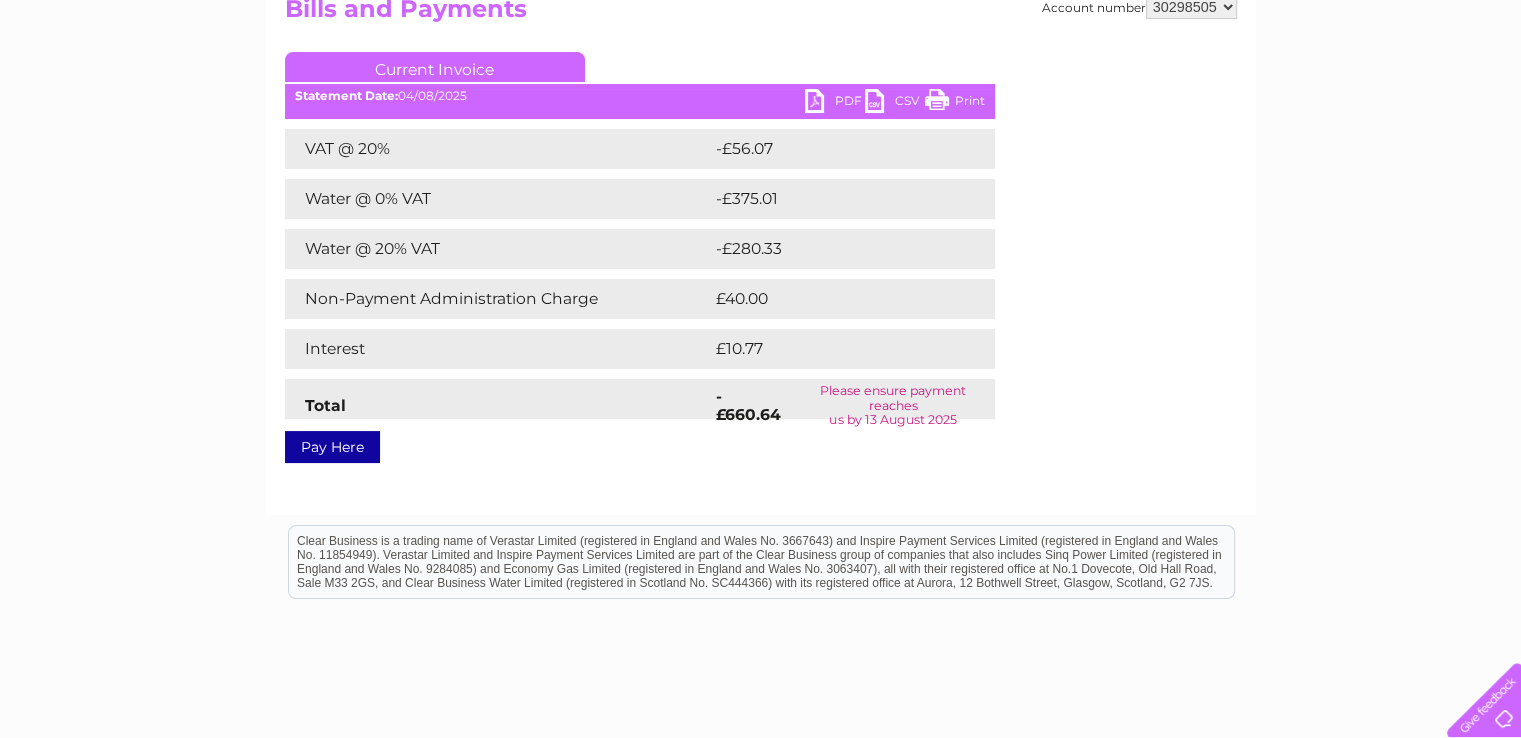scroll, scrollTop: 0, scrollLeft: 0, axis: both 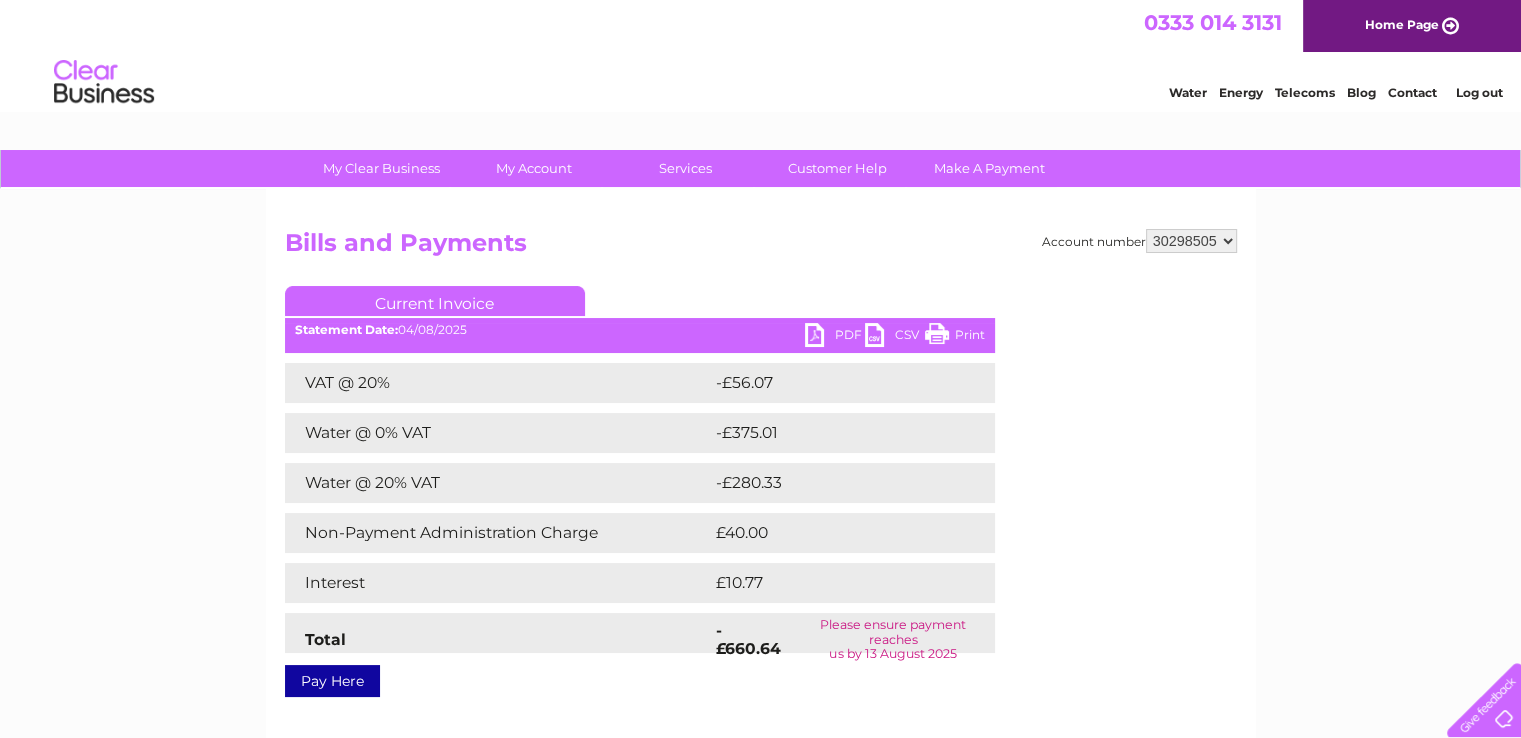click on "952910
974431
30297344
30298505
30304228
30315172" at bounding box center (1191, 241) 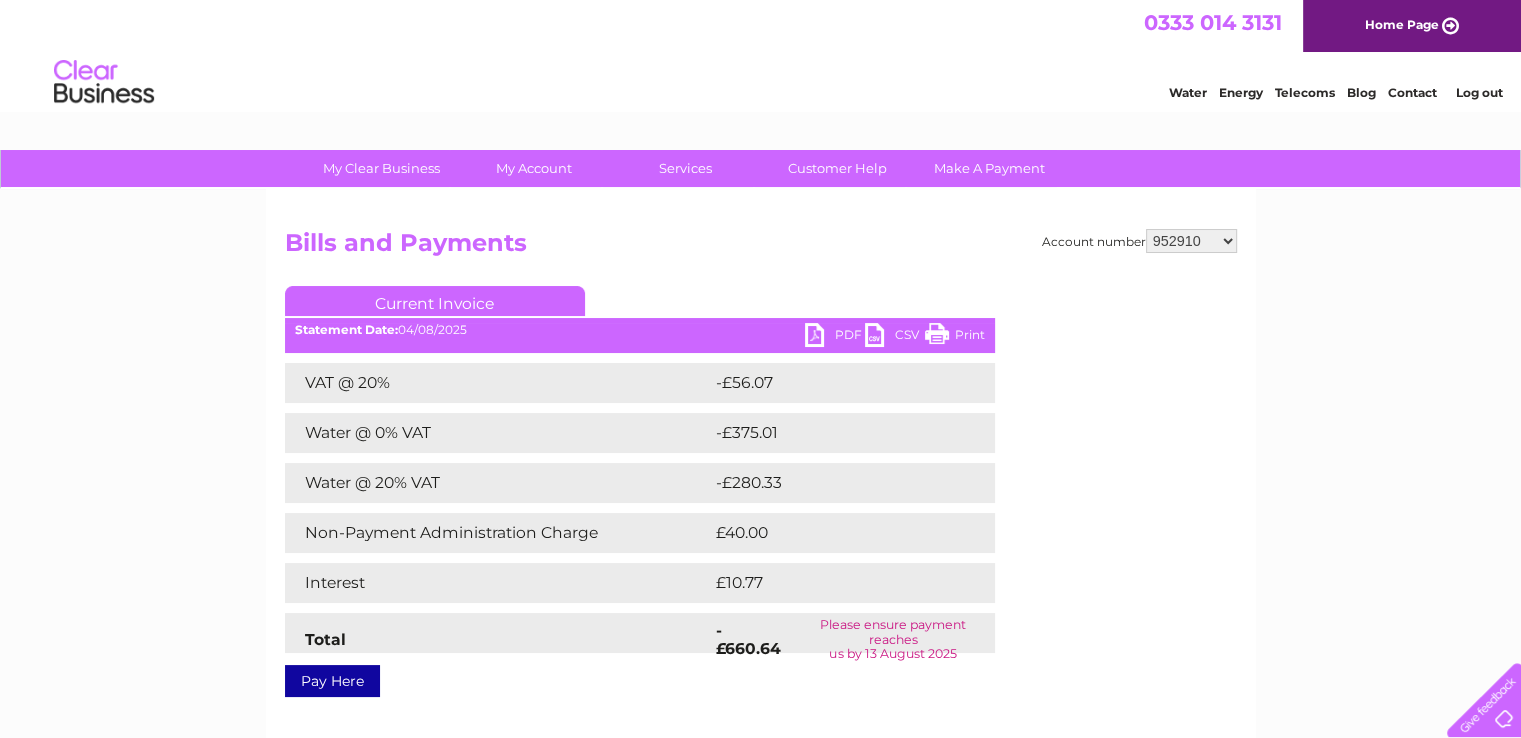click on "952910
974431
30297344
30298505
30304228
30315172" at bounding box center [1191, 241] 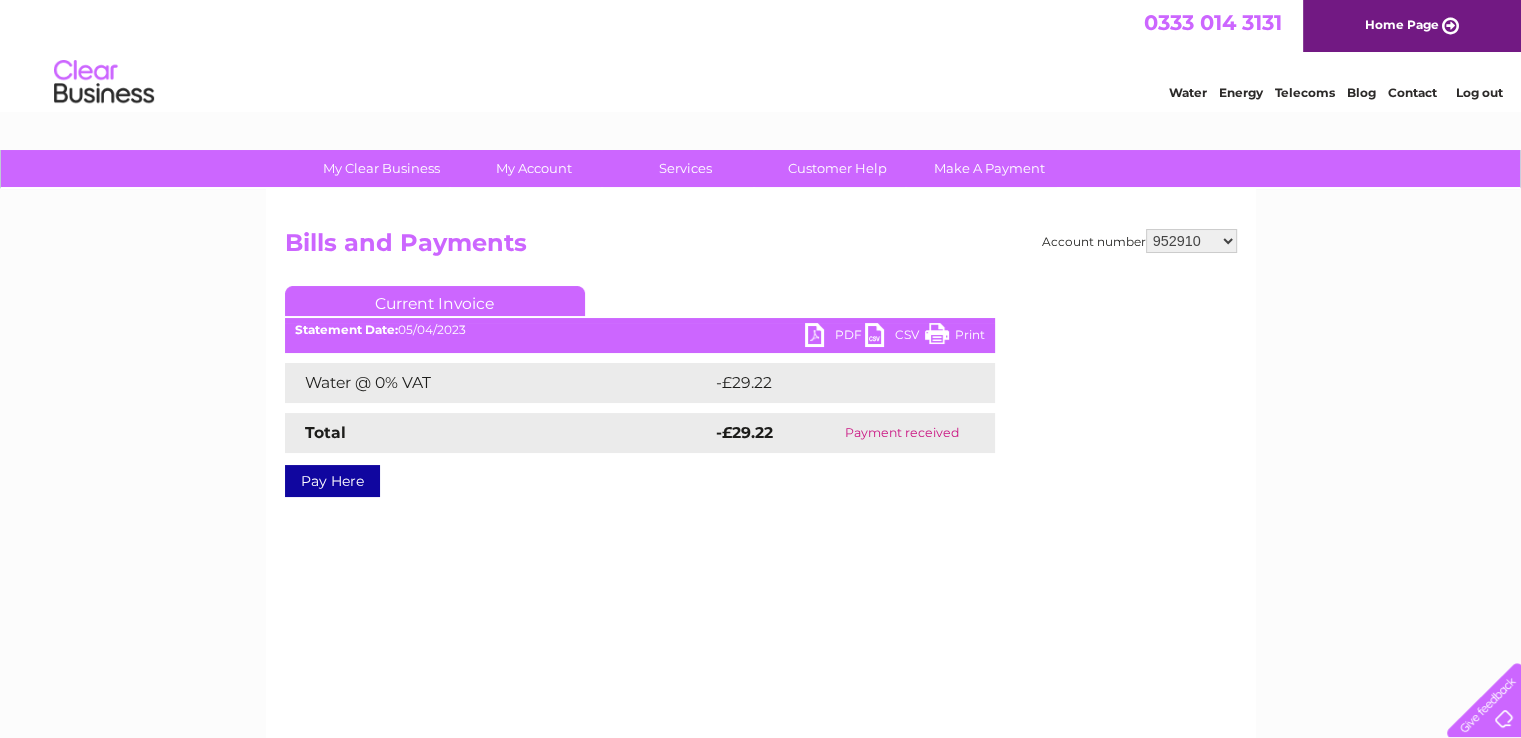 scroll, scrollTop: 0, scrollLeft: 0, axis: both 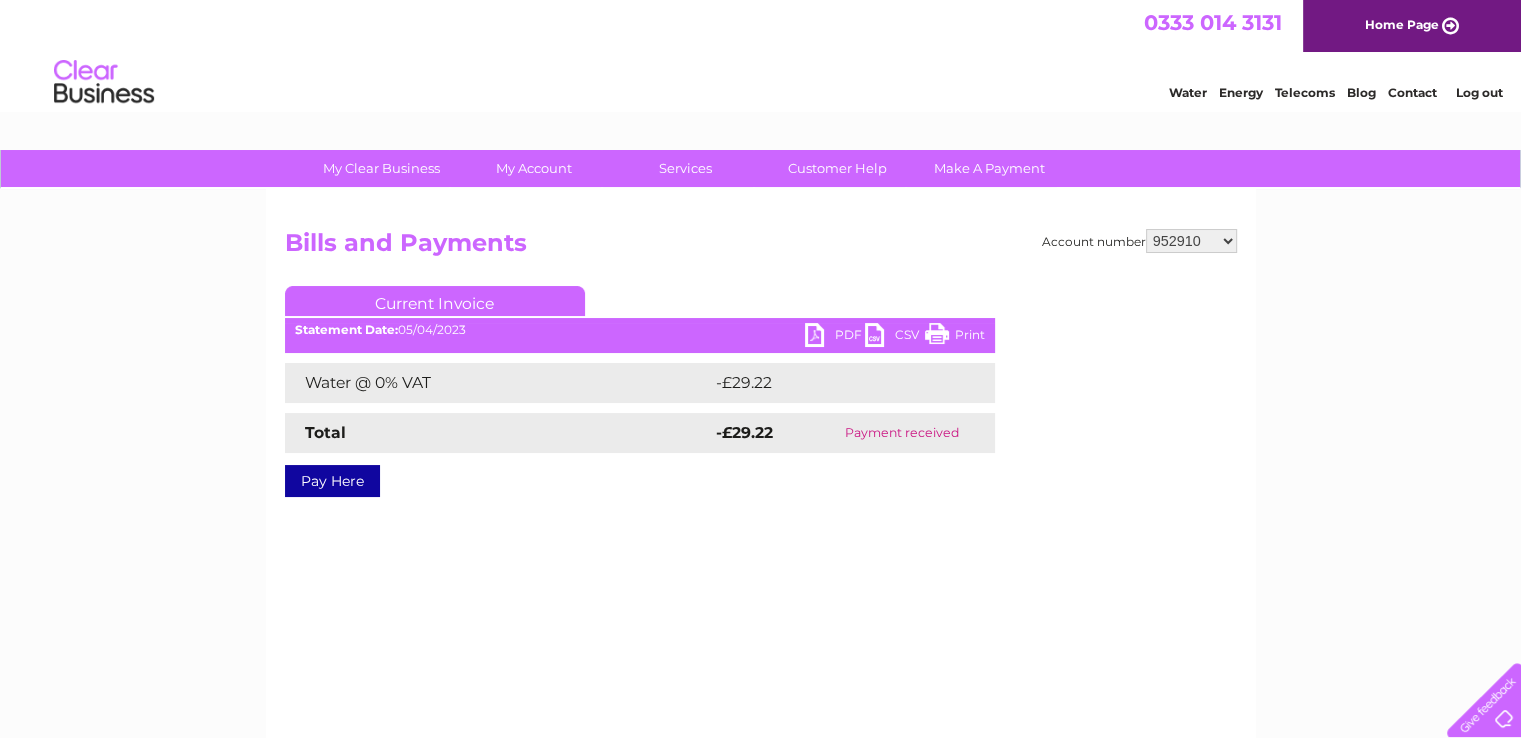 click on "952910
974431
30297344
30298505
30304228
30315172" at bounding box center [1191, 241] 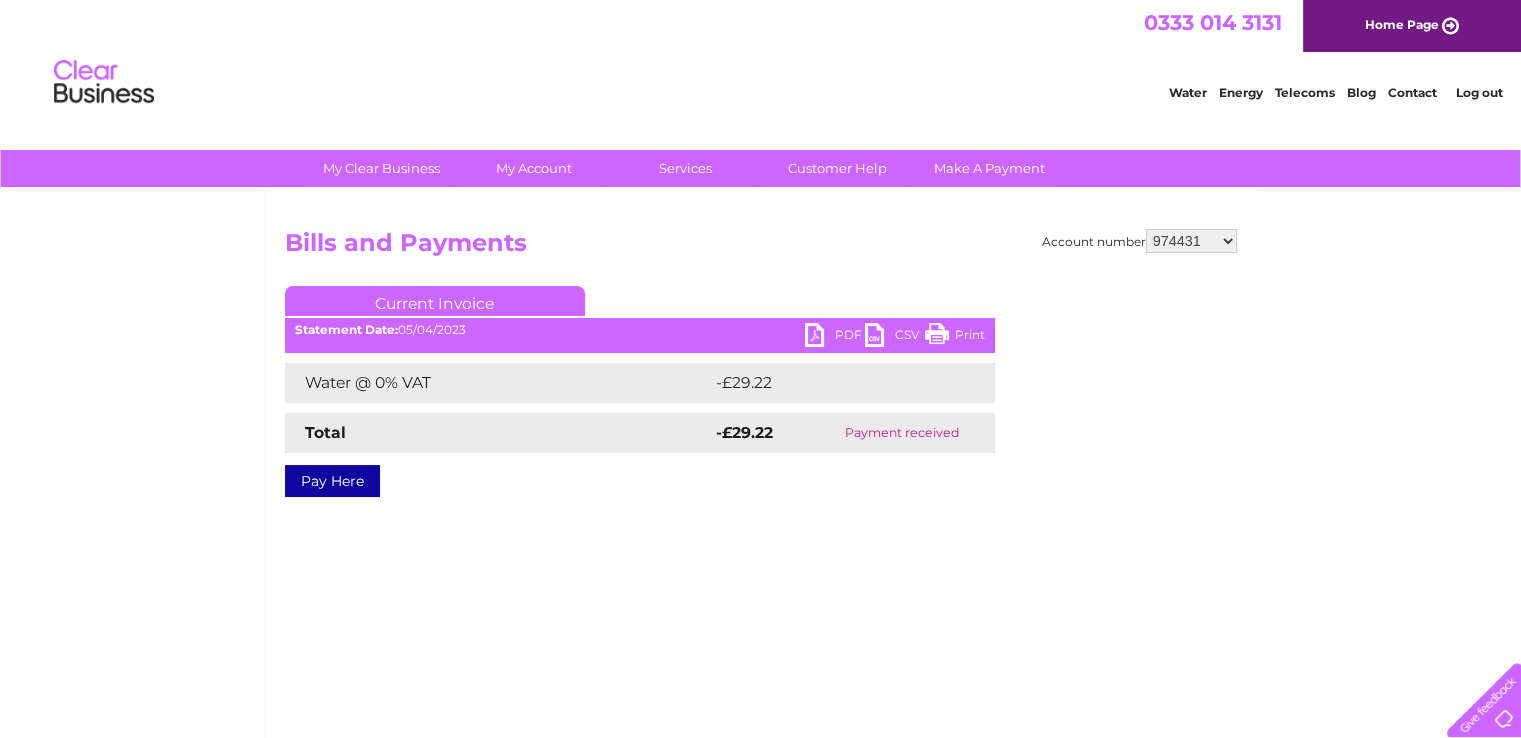 click on "952910
974431
30297344
30298505
30304228
30315172" at bounding box center (1191, 241) 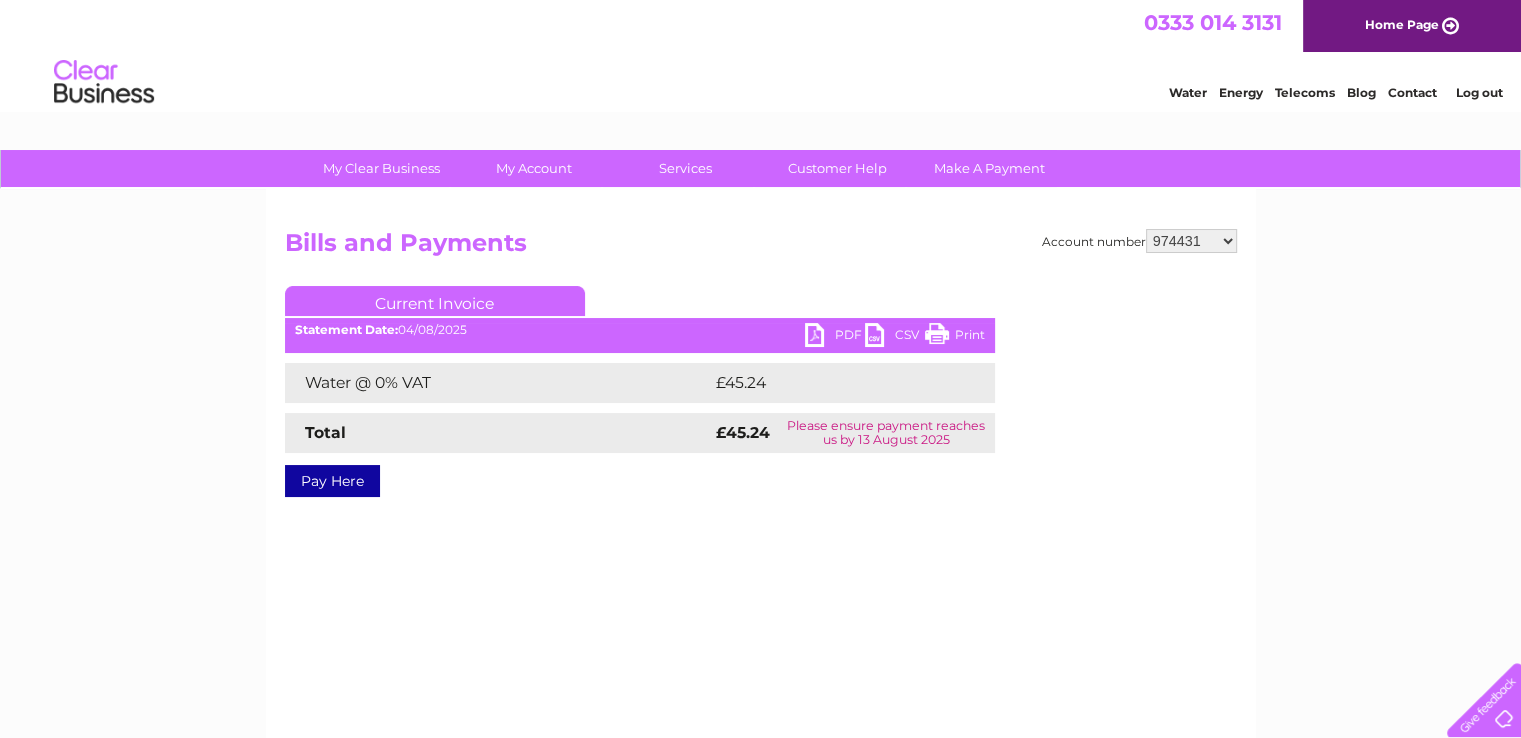 scroll, scrollTop: 0, scrollLeft: 0, axis: both 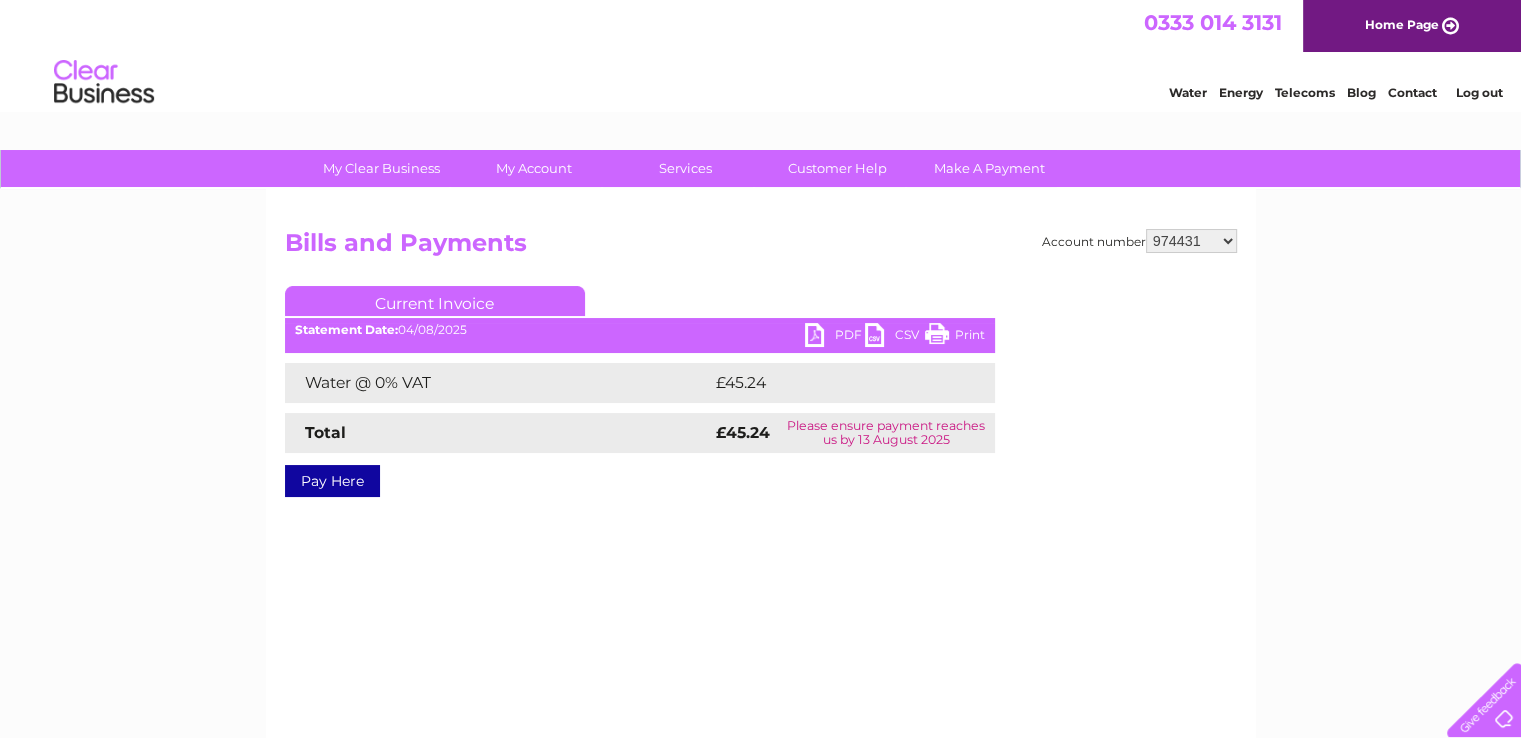 click on "PDF" at bounding box center [835, 337] 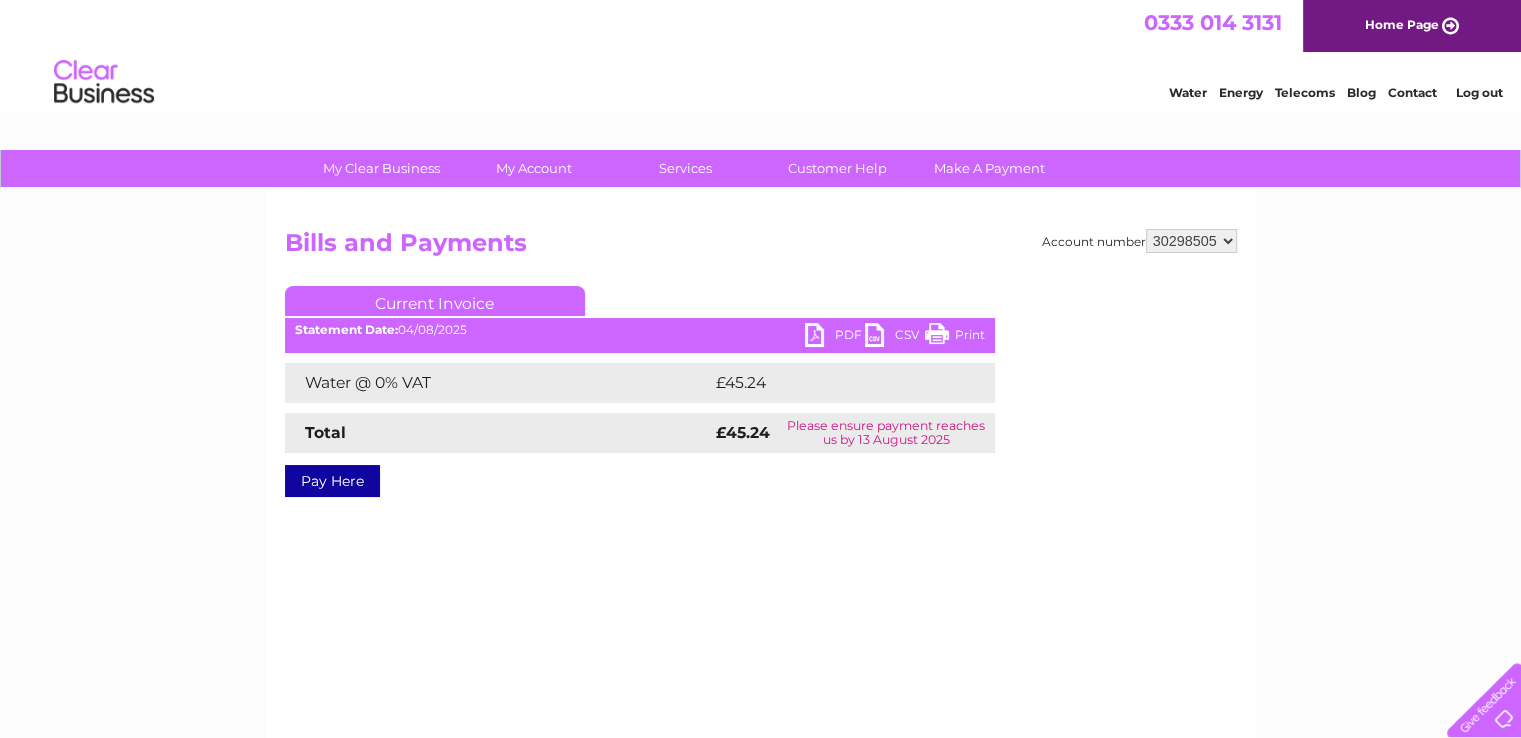 click on "952910
974431
30297344
30298505
30304228
30315172" at bounding box center [1191, 241] 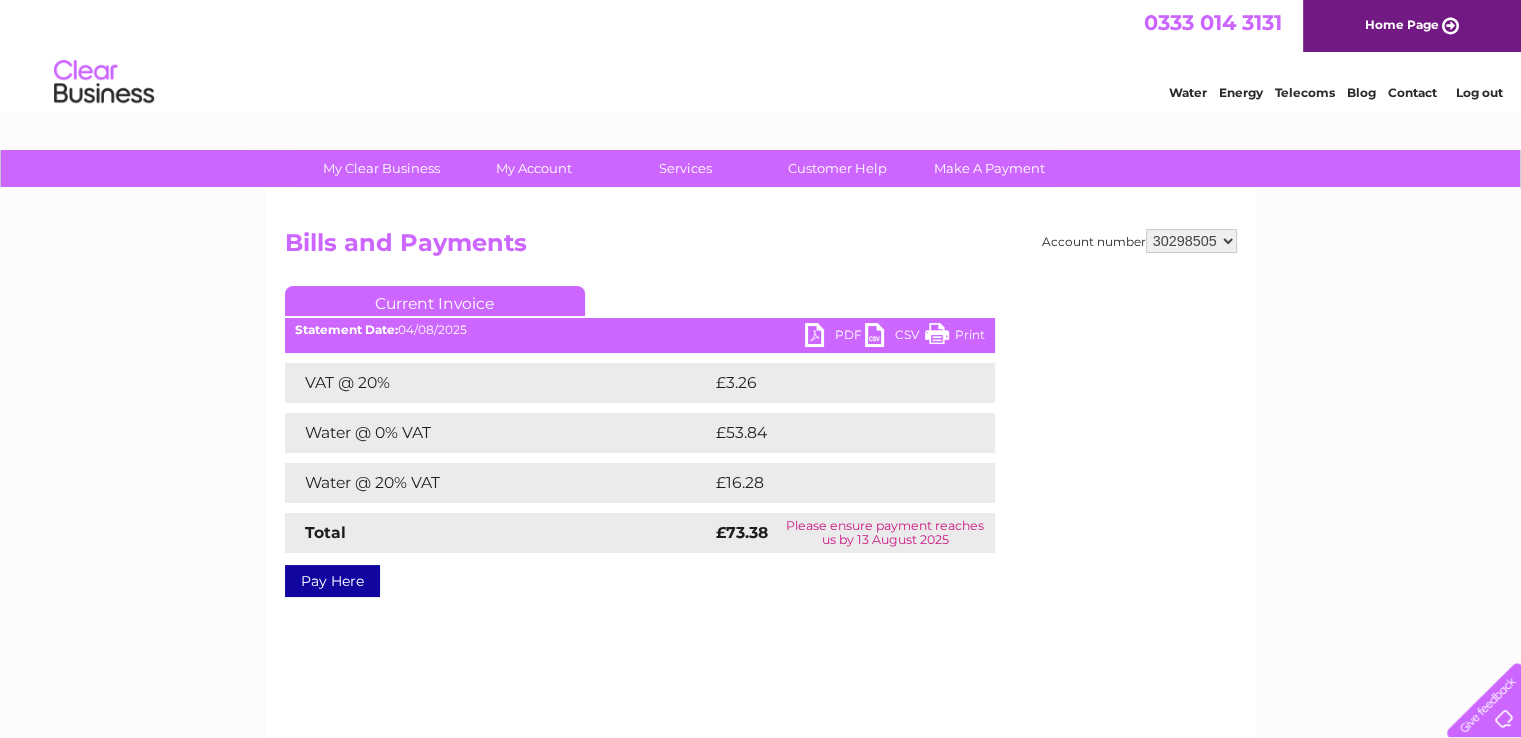 scroll, scrollTop: 0, scrollLeft: 0, axis: both 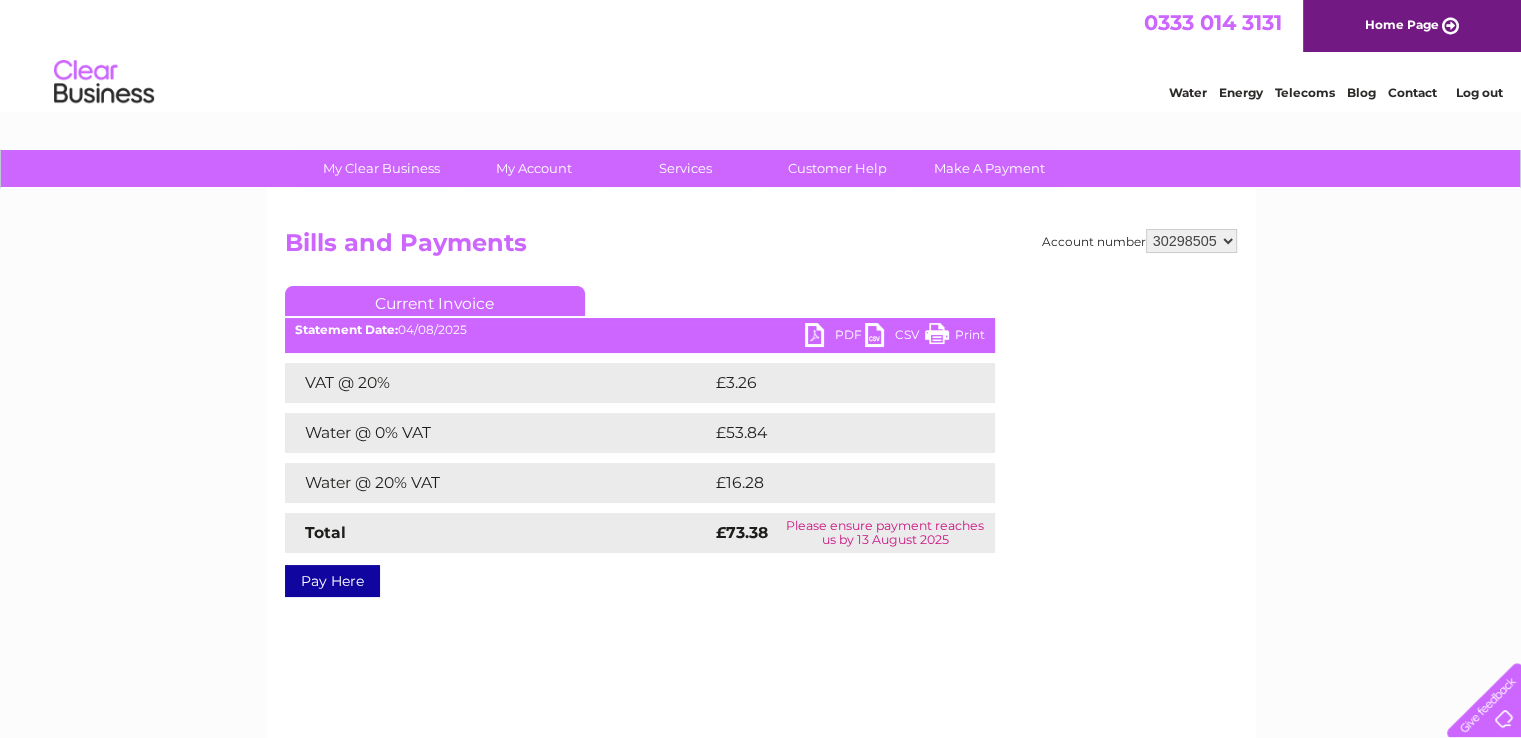 click on "PDF" at bounding box center [835, 337] 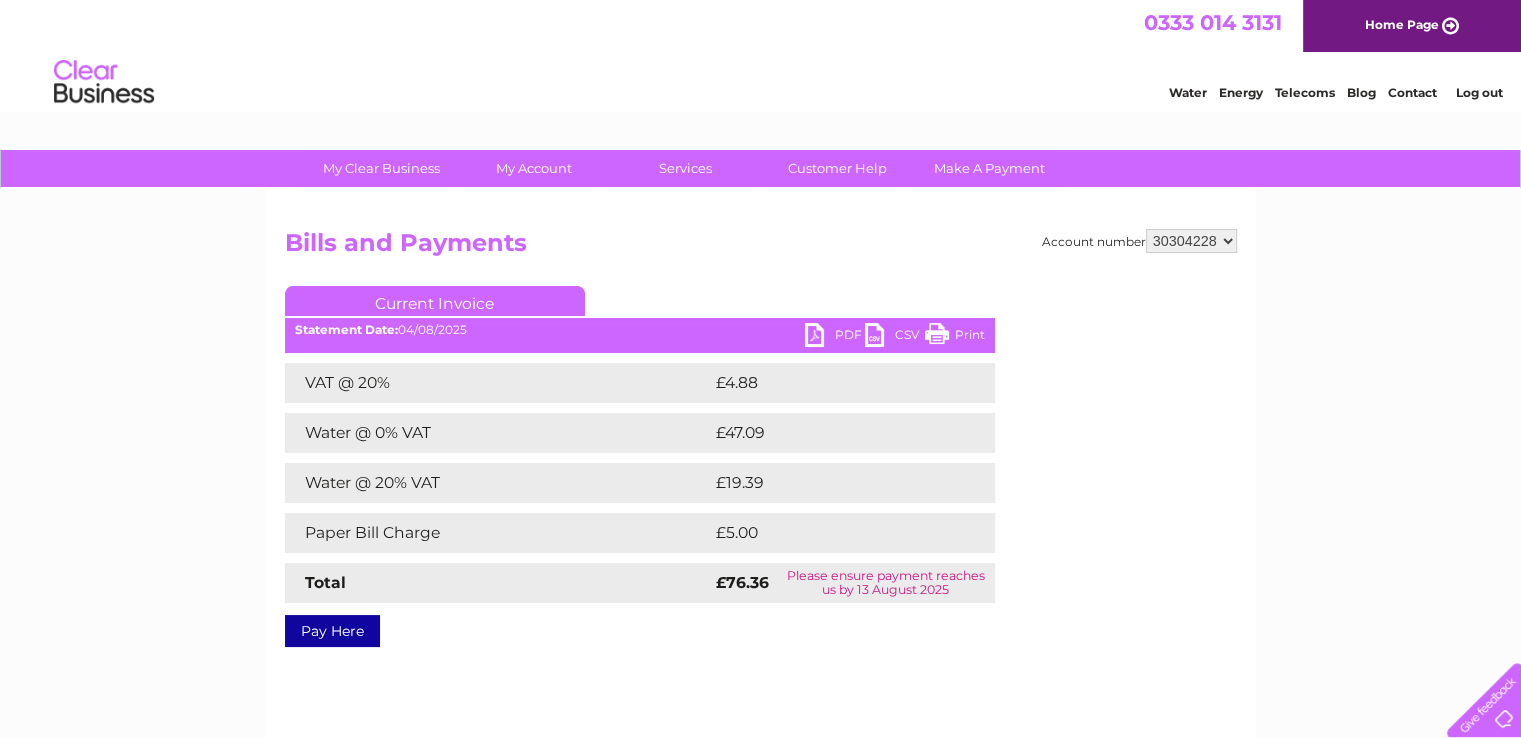 scroll, scrollTop: 0, scrollLeft: 0, axis: both 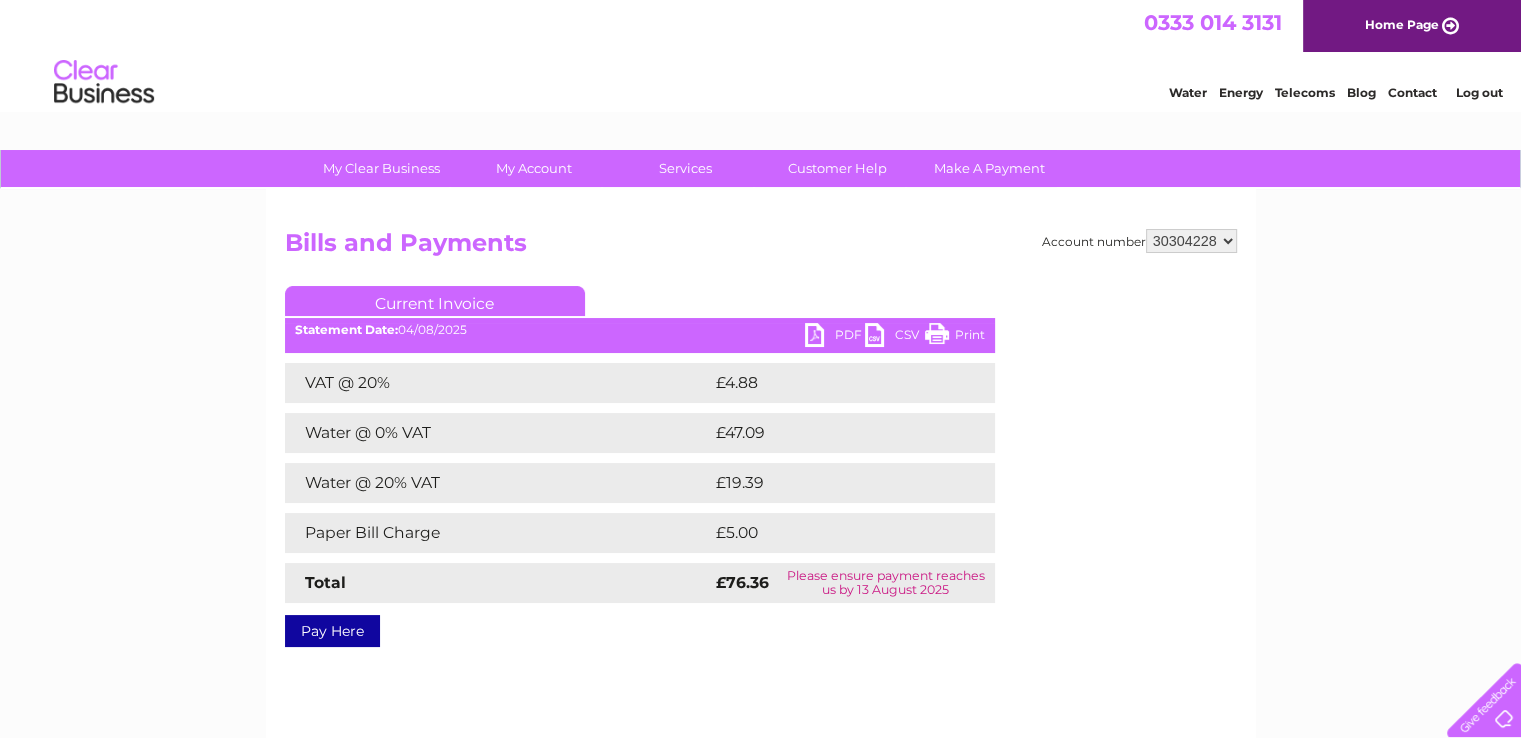 click on "PDF" at bounding box center [835, 337] 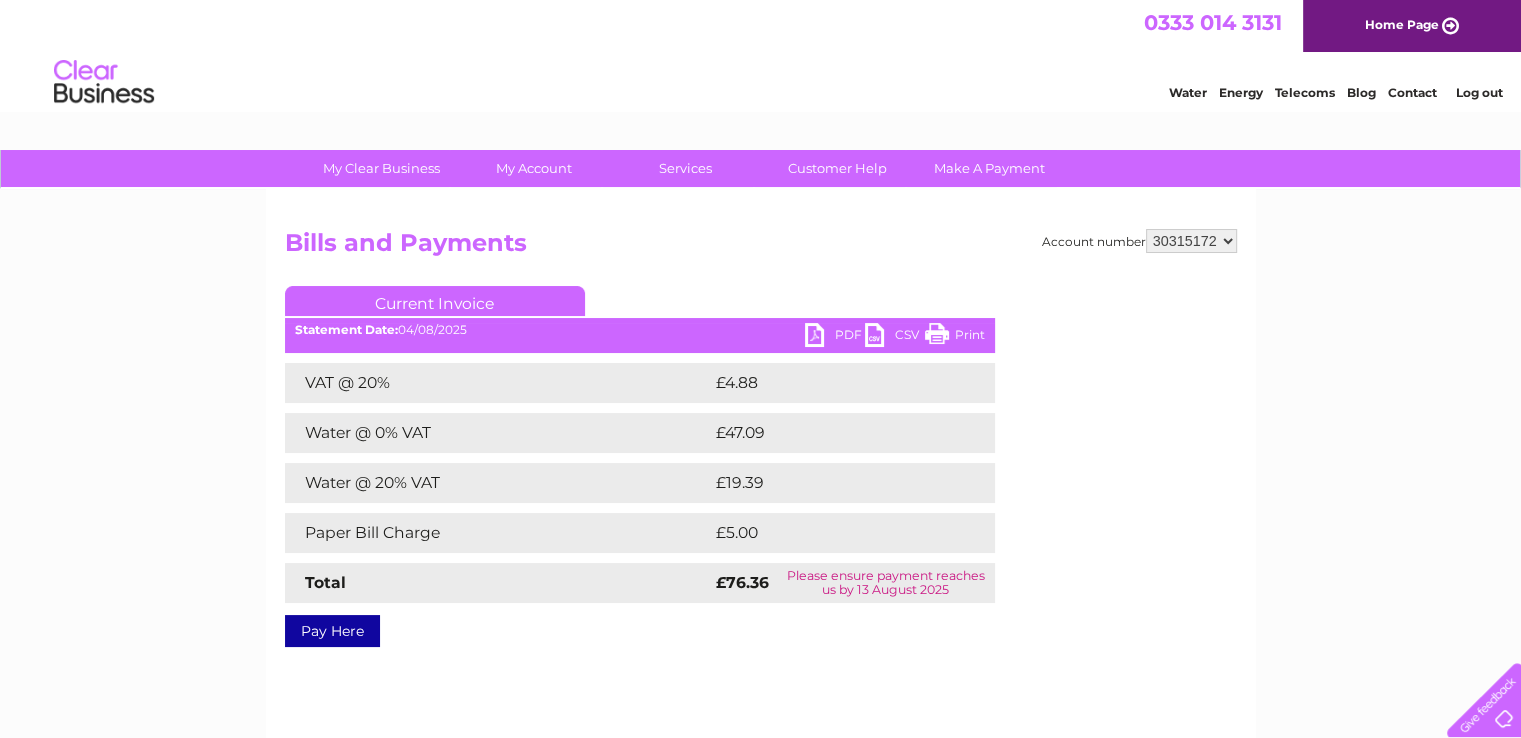 click on "952910
974431
30297344
30298505
30304228
30315172" at bounding box center [1191, 241] 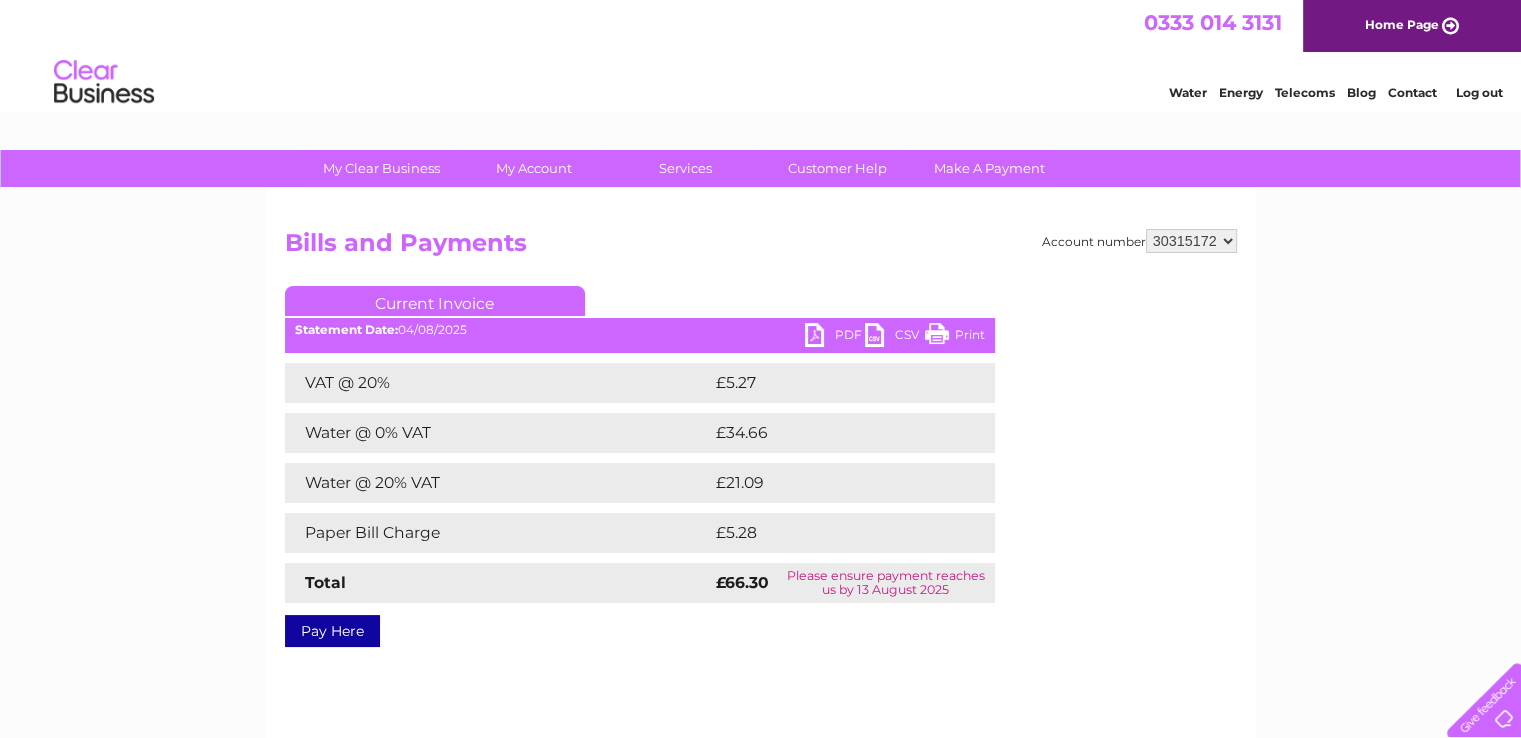 scroll, scrollTop: 0, scrollLeft: 0, axis: both 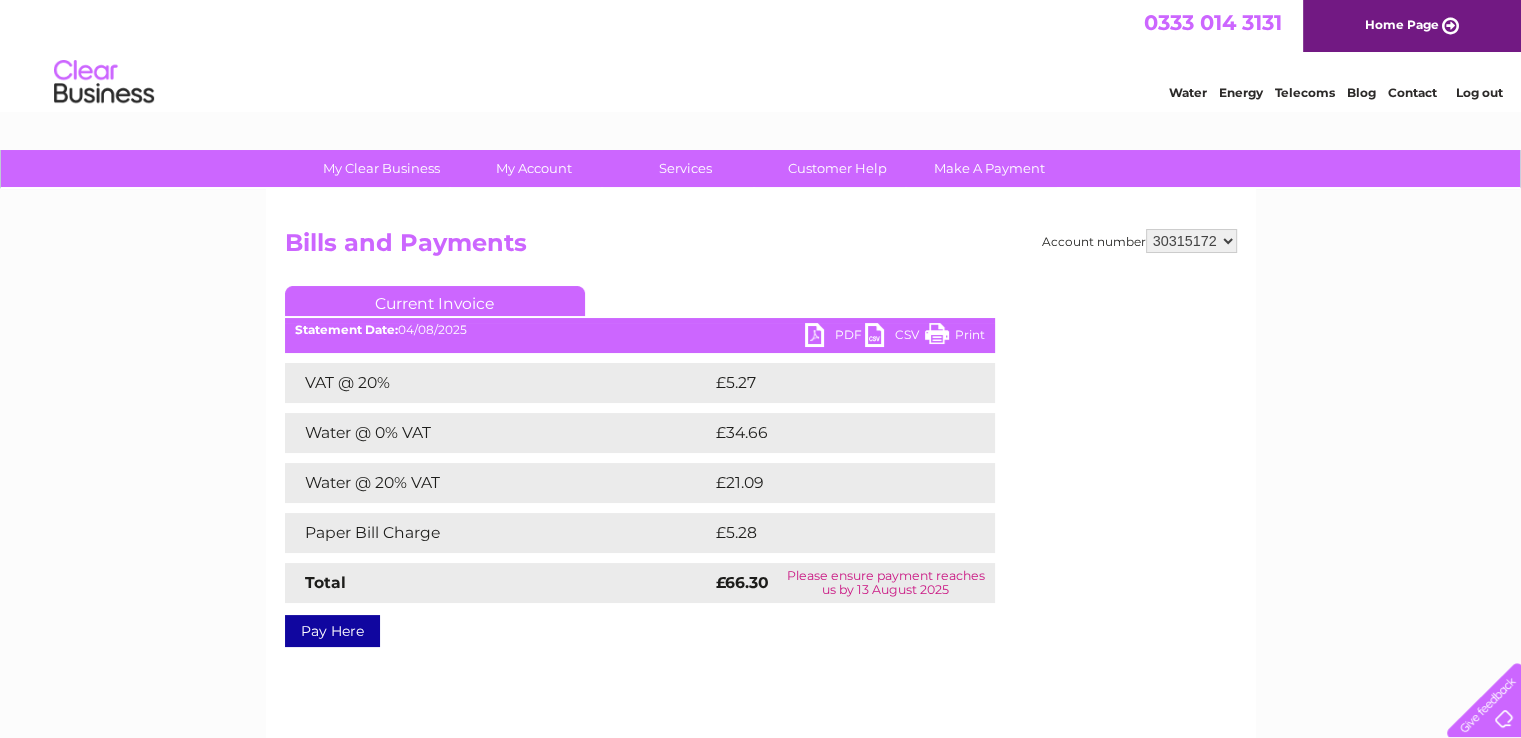 click on "PDF" at bounding box center [835, 337] 